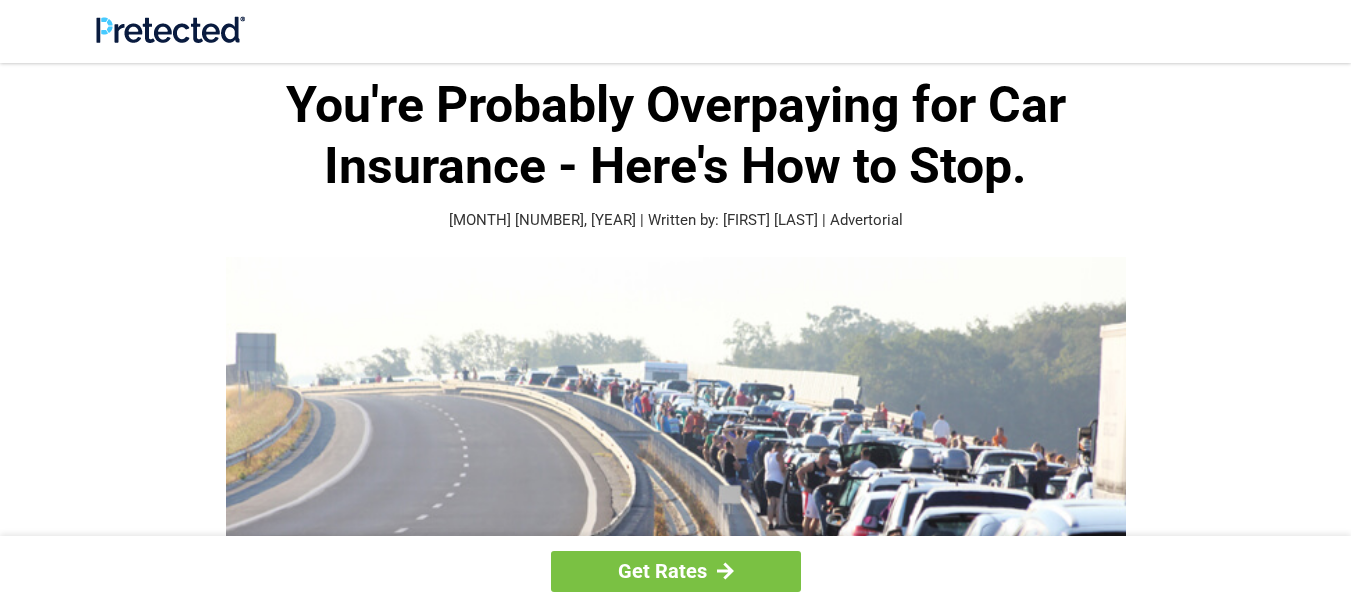 scroll, scrollTop: 0, scrollLeft: 0, axis: both 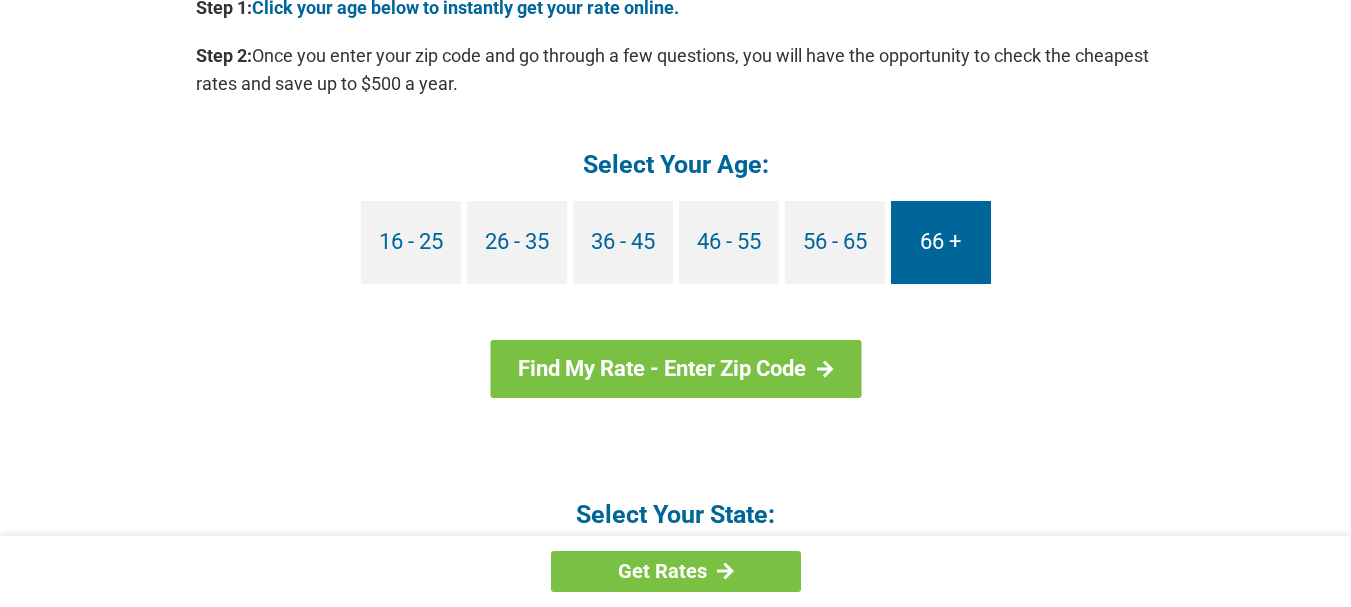 click on "66 +" at bounding box center (941, 242) 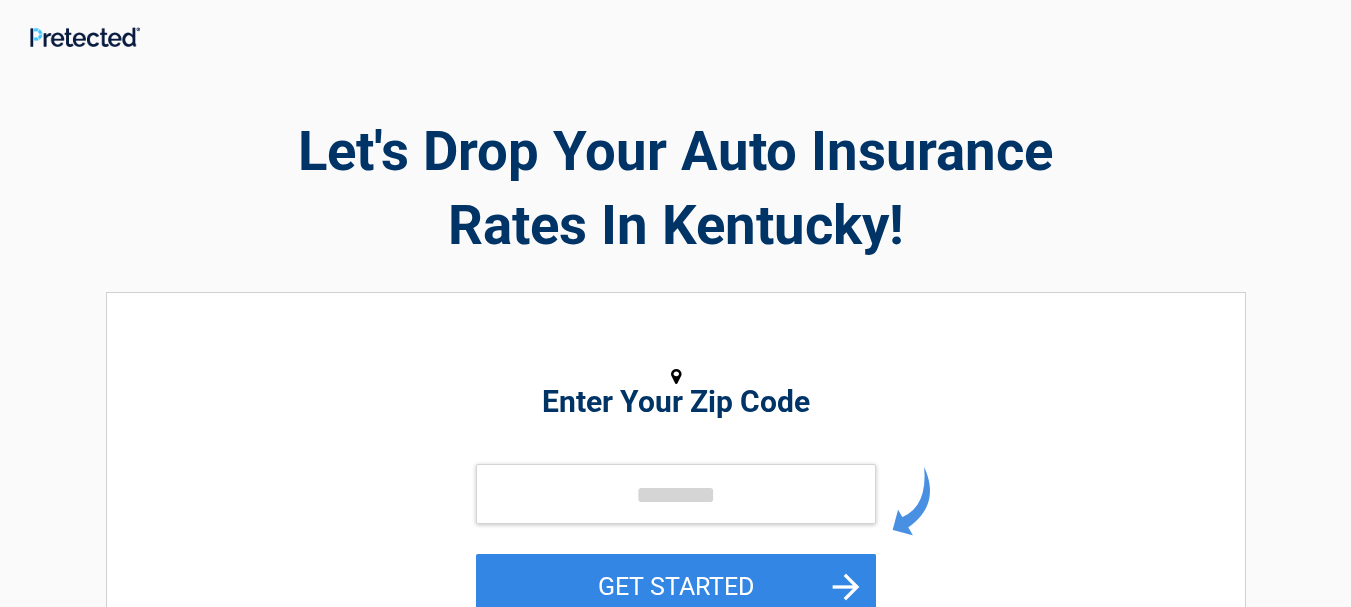 scroll, scrollTop: 0, scrollLeft: 0, axis: both 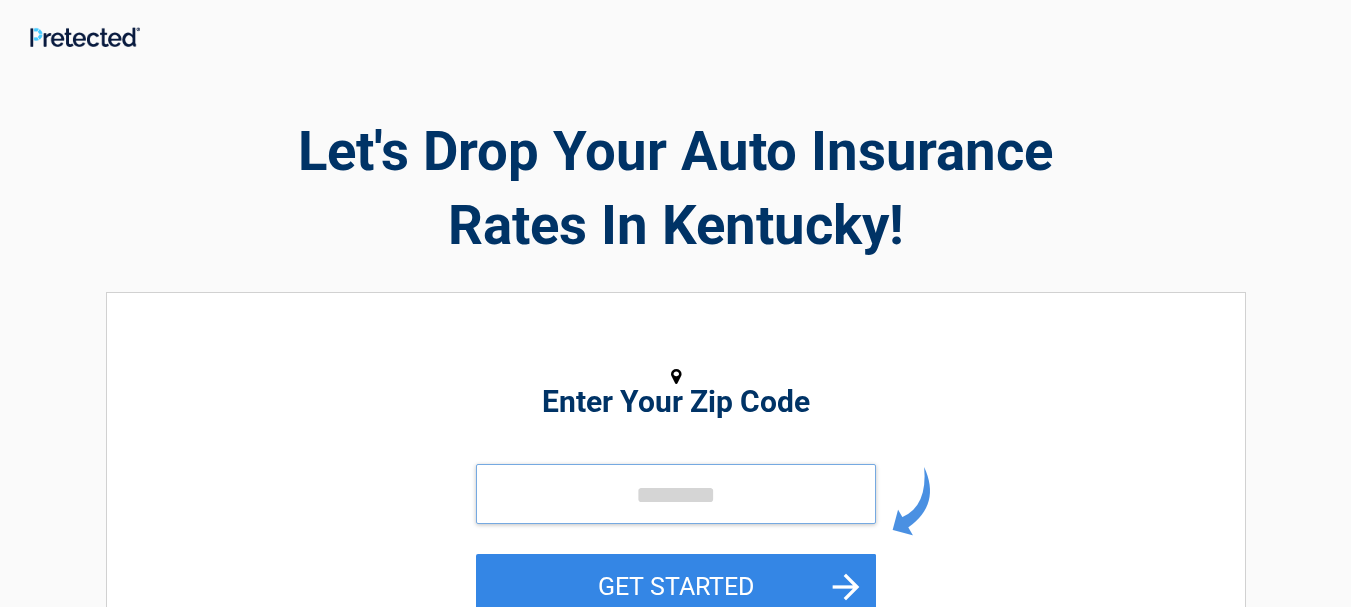click at bounding box center [676, 494] 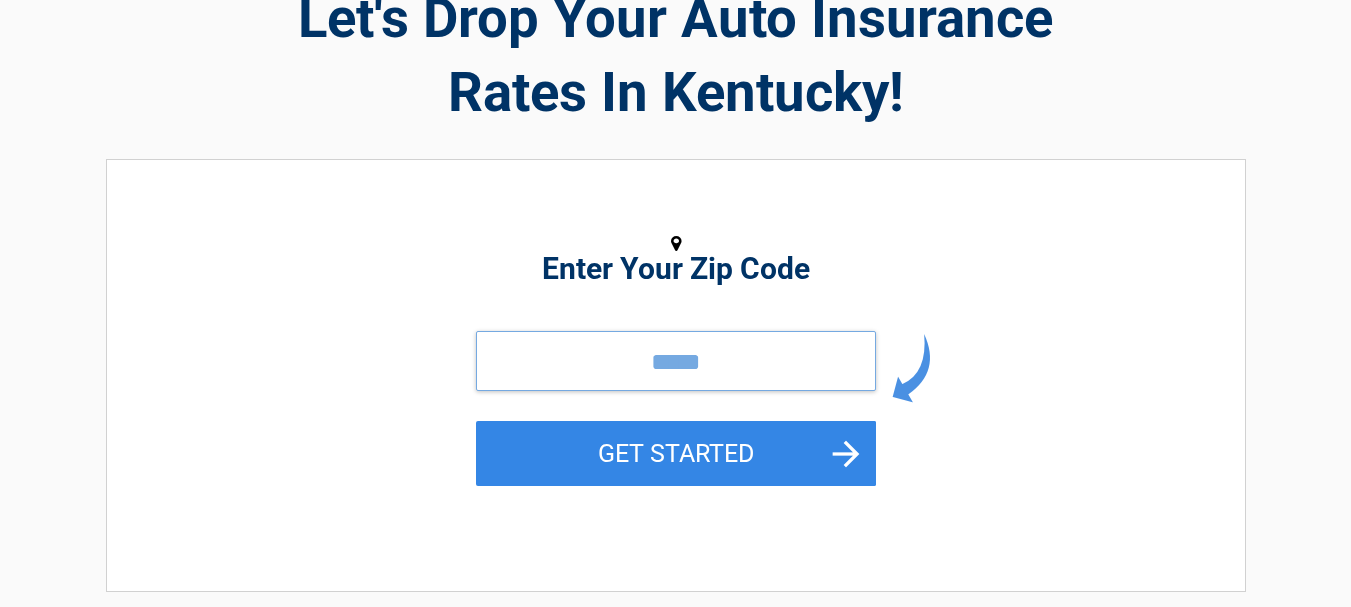 scroll, scrollTop: 187, scrollLeft: 0, axis: vertical 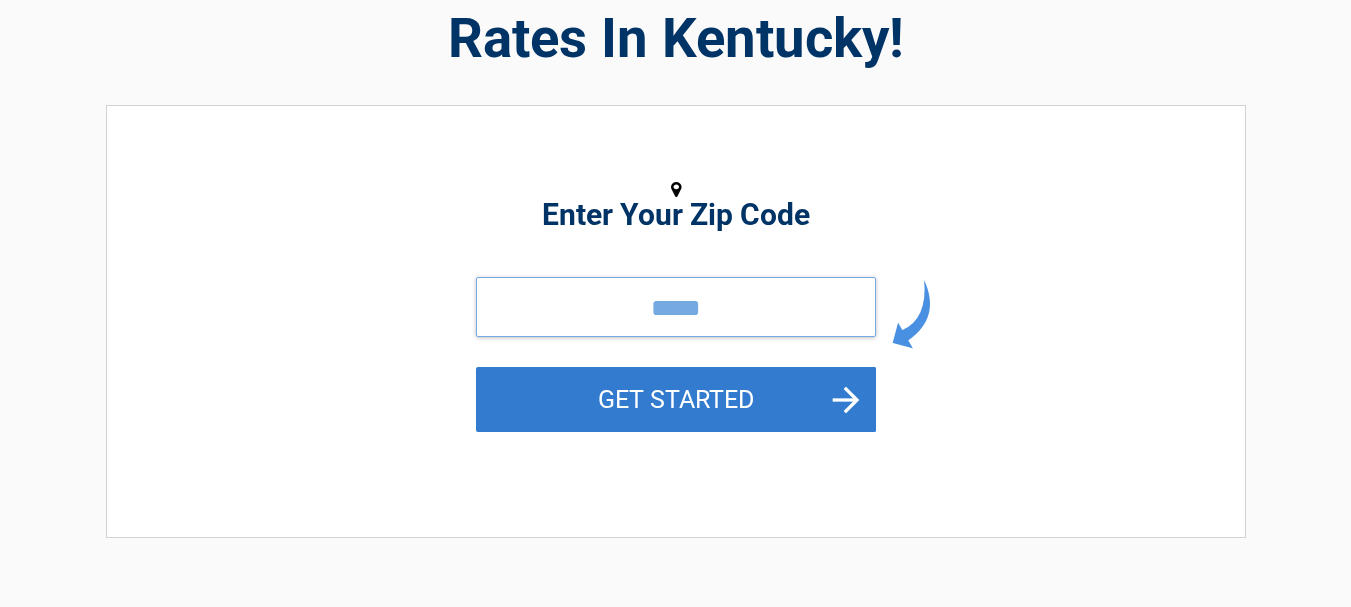 type on "*****" 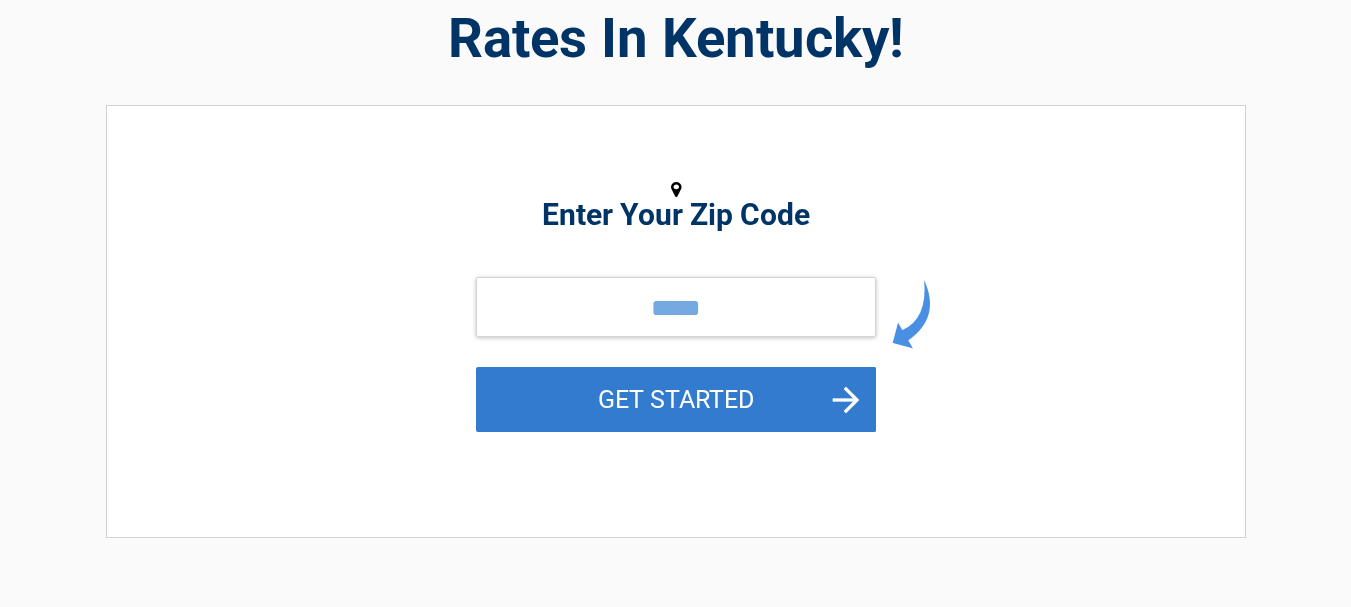 click on "GET STARTED" at bounding box center (676, 399) 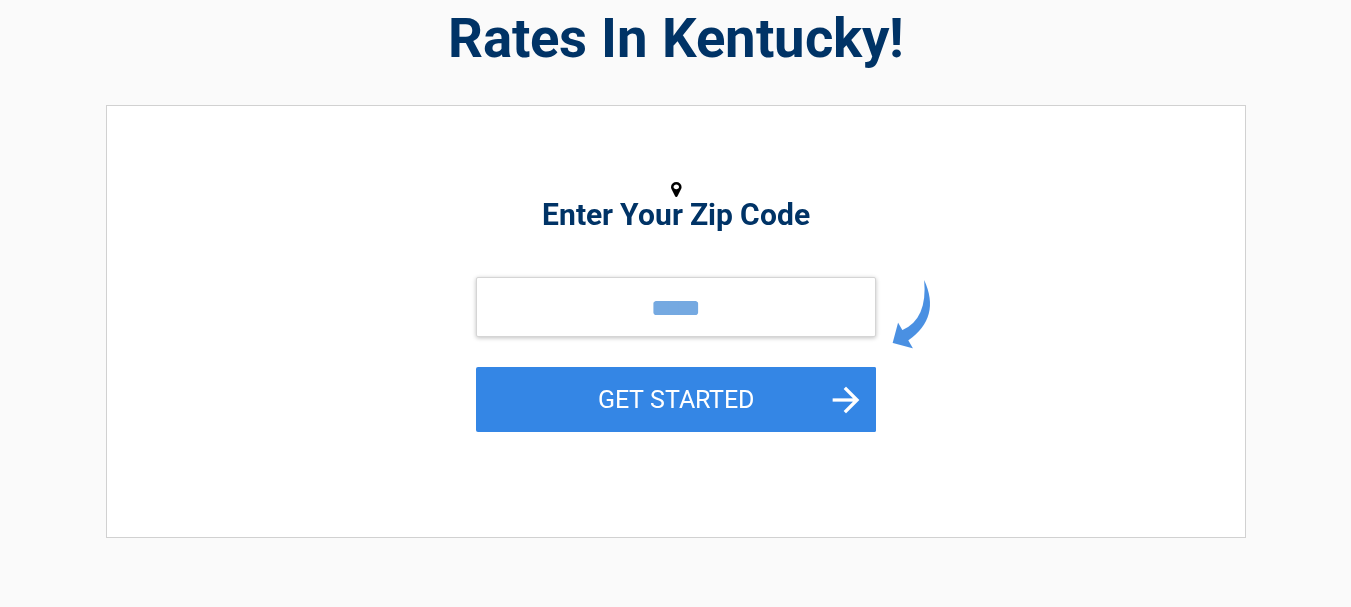 scroll, scrollTop: 0, scrollLeft: 0, axis: both 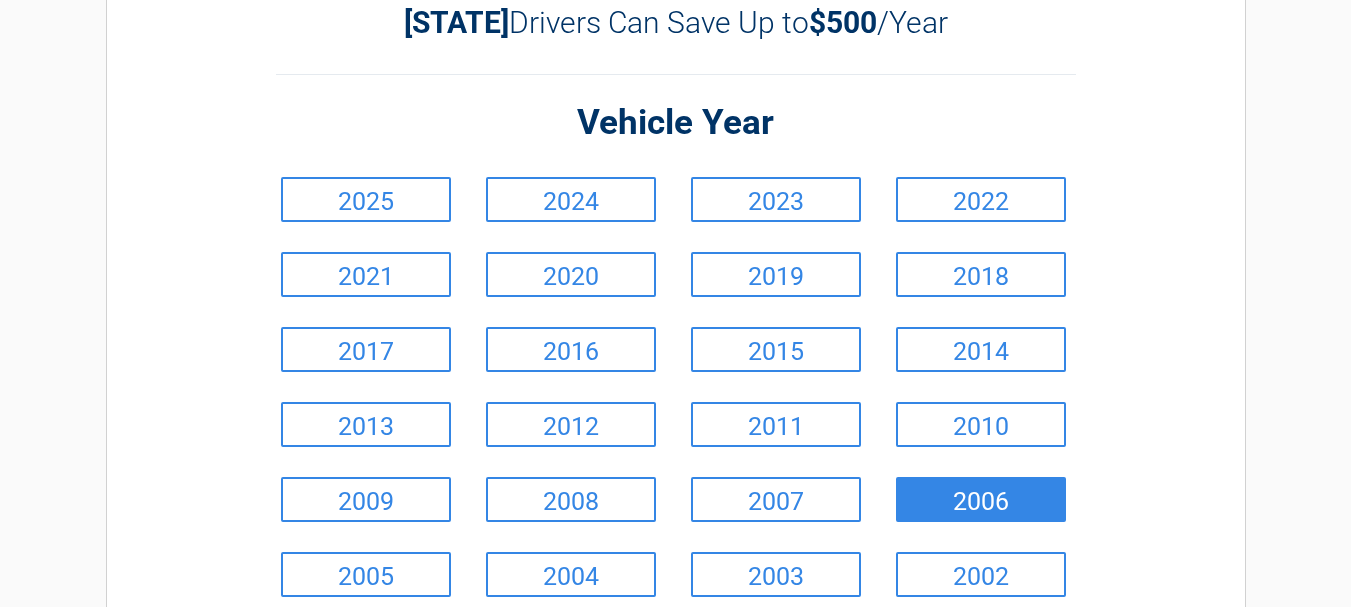click on "2006" at bounding box center [981, 499] 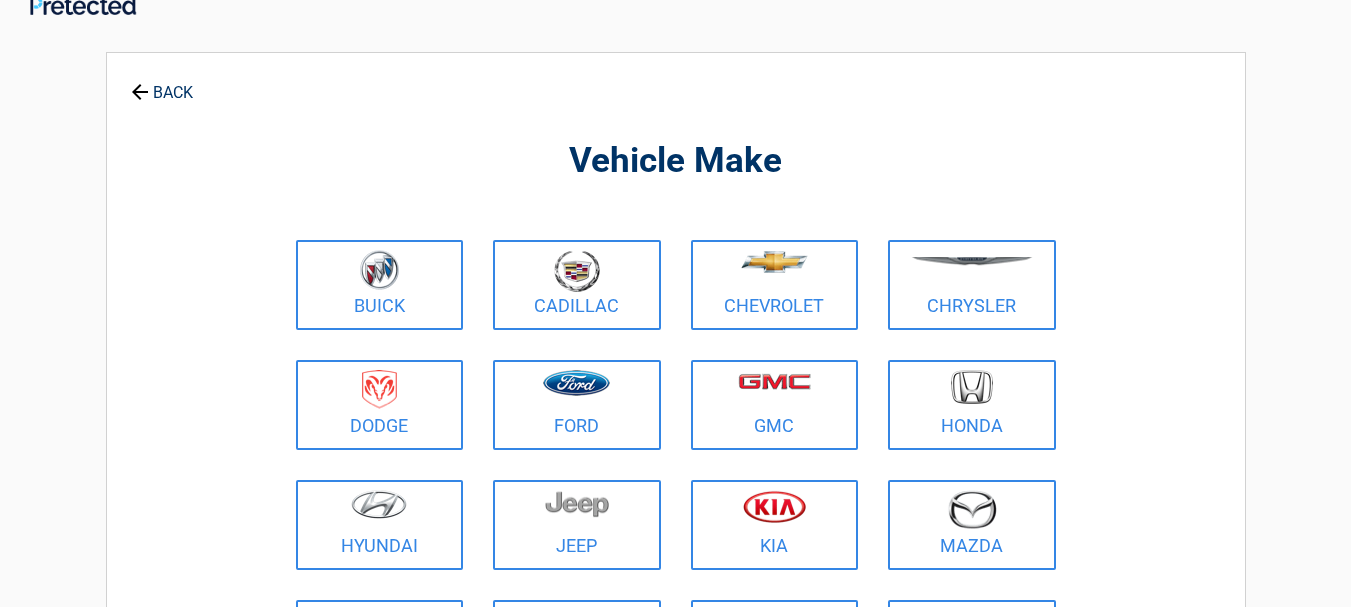 scroll, scrollTop: 0, scrollLeft: 0, axis: both 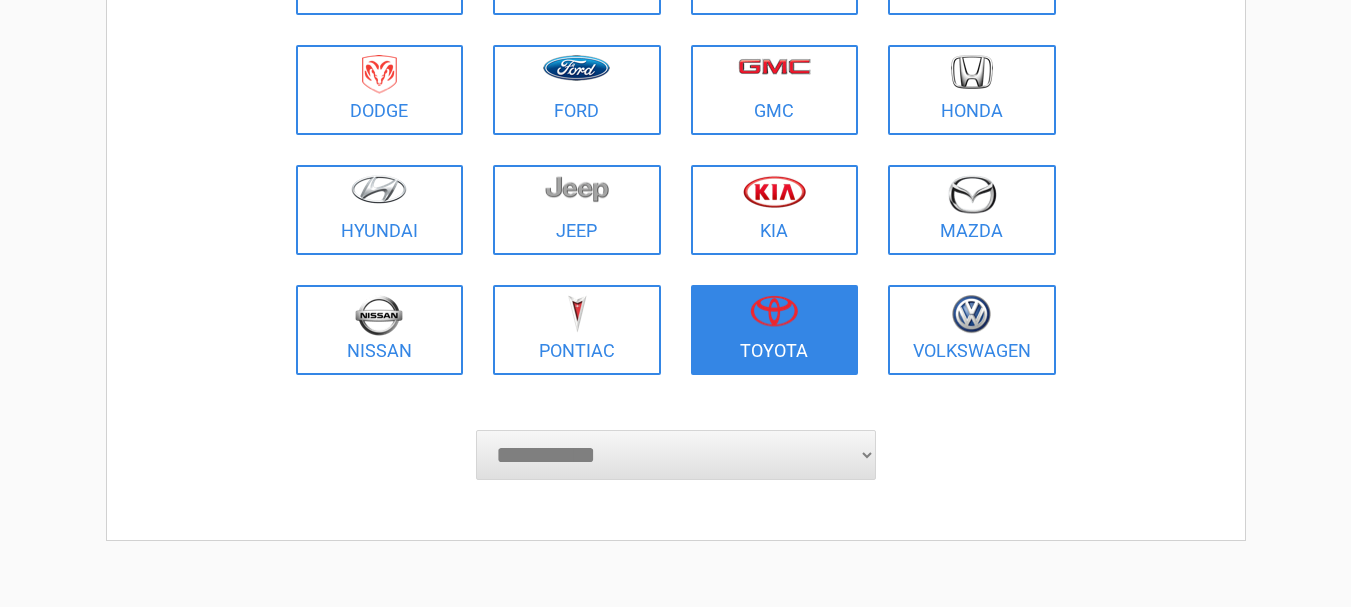 click at bounding box center (774, 311) 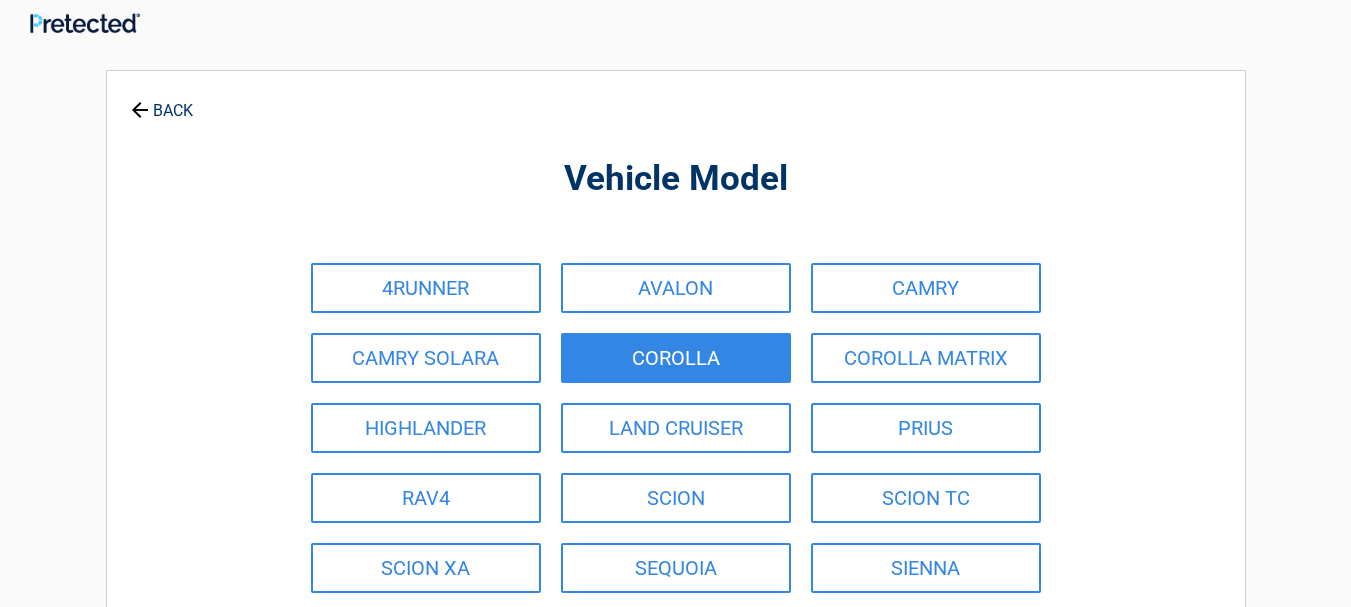 scroll, scrollTop: 0, scrollLeft: 0, axis: both 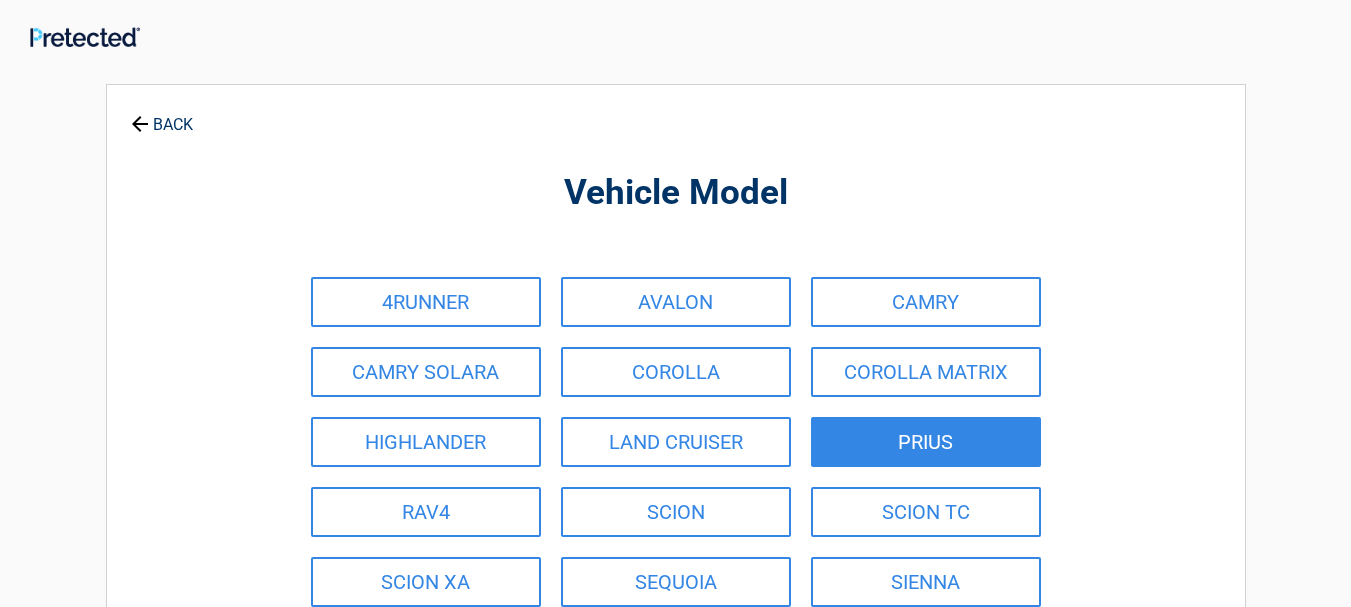 click on "PRIUS" at bounding box center [926, 442] 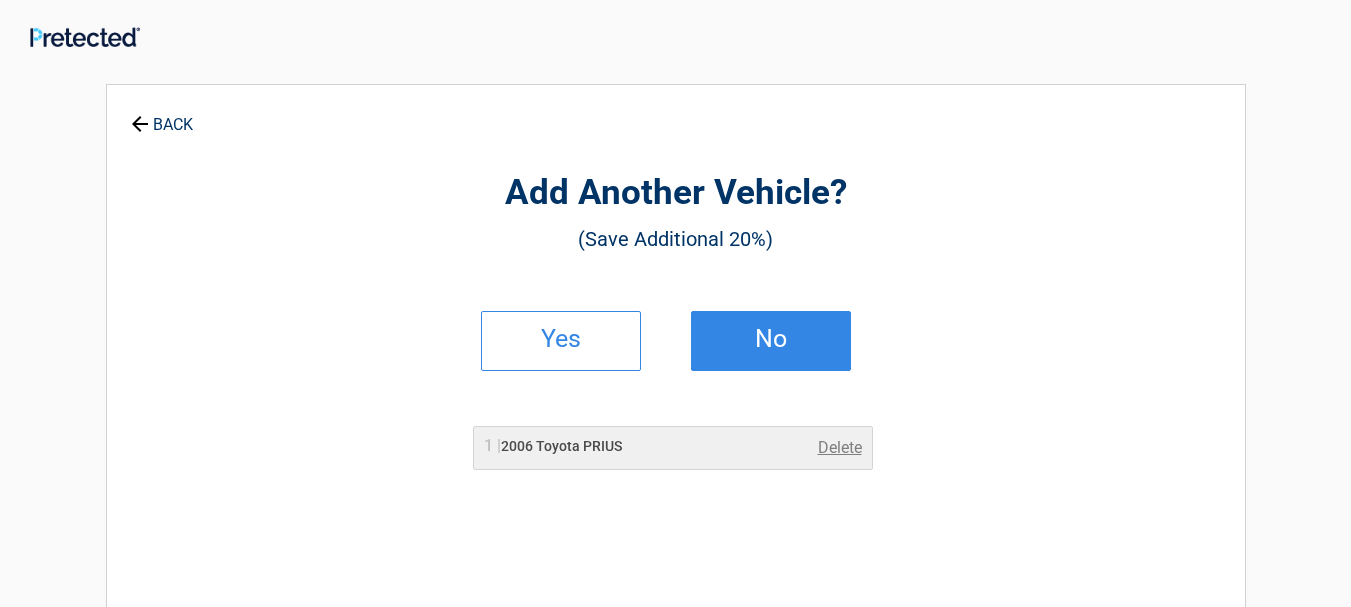 click on "No" at bounding box center (771, 339) 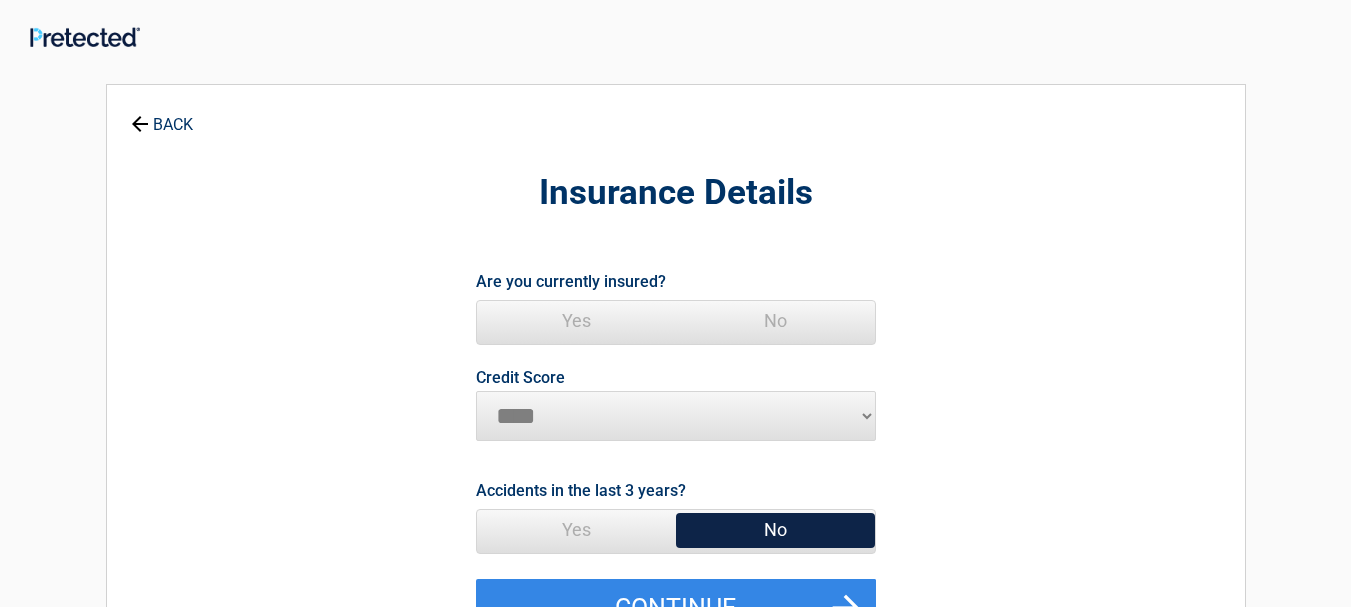 click on "Yes" at bounding box center [576, 321] 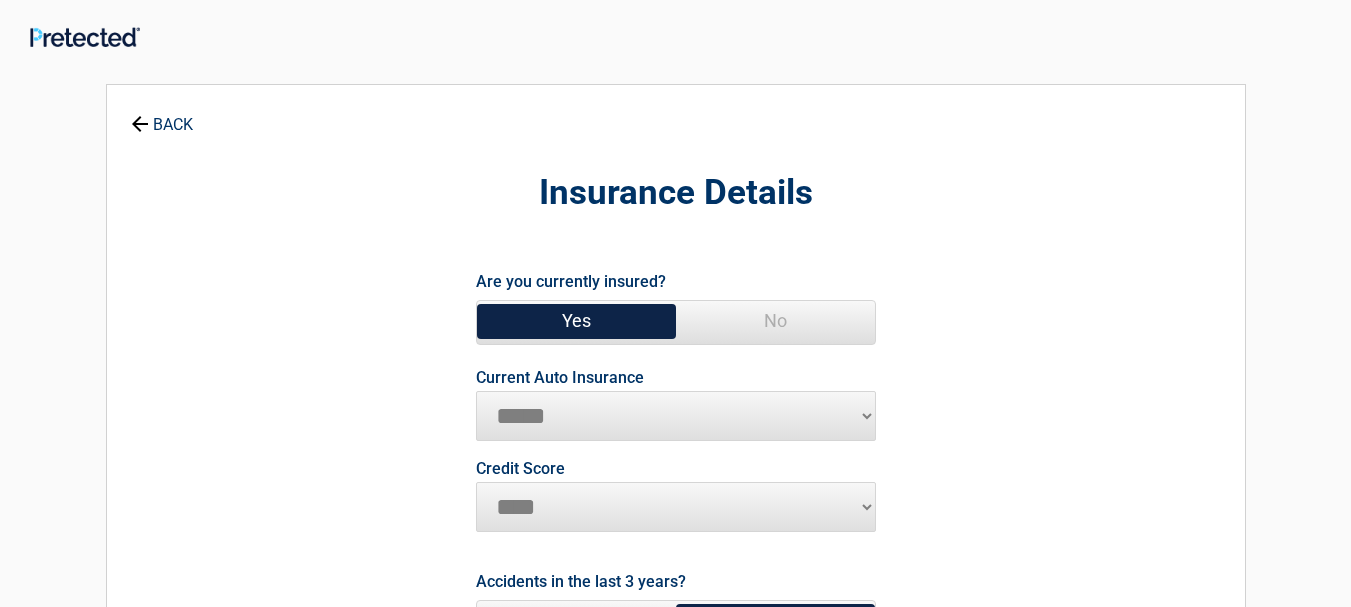 click on "**********" at bounding box center [676, 416] 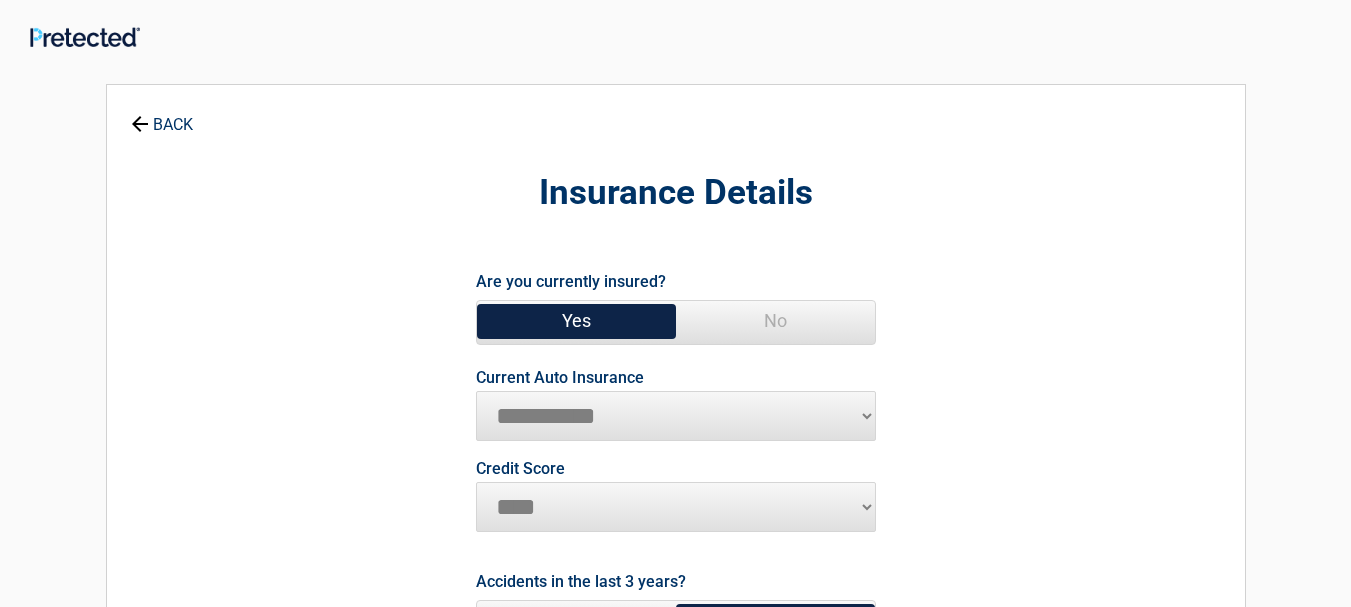 click on "**********" at bounding box center [676, 416] 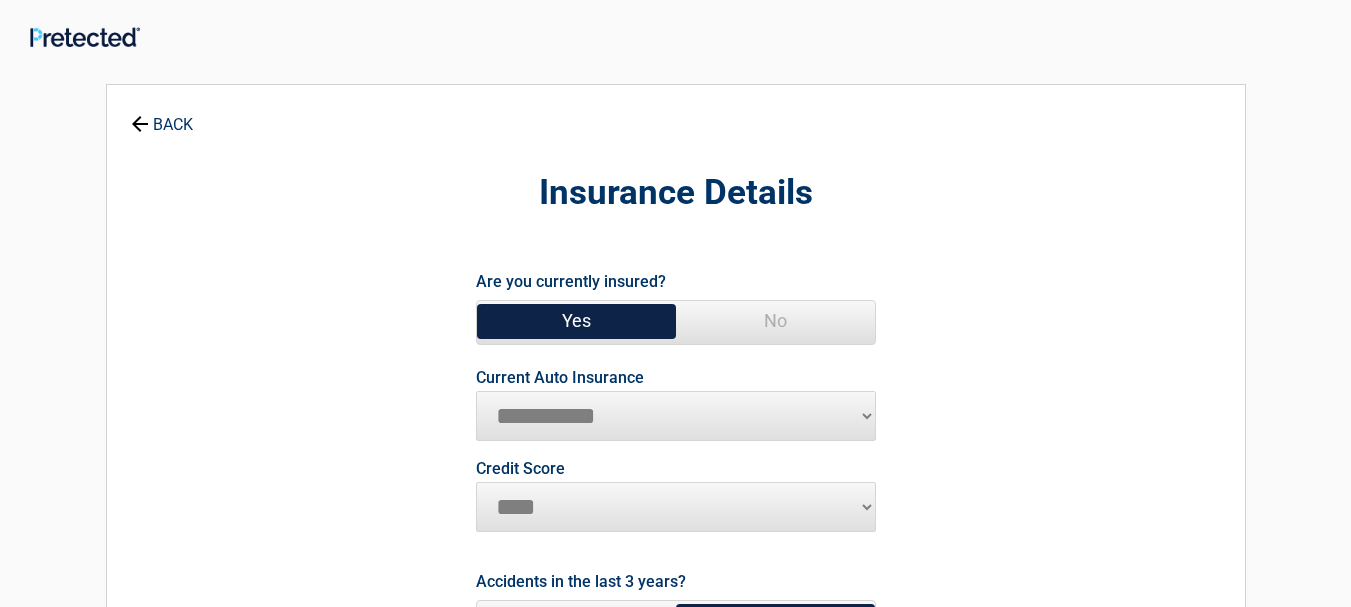 click on "*********
****
*******
****" at bounding box center [676, 507] 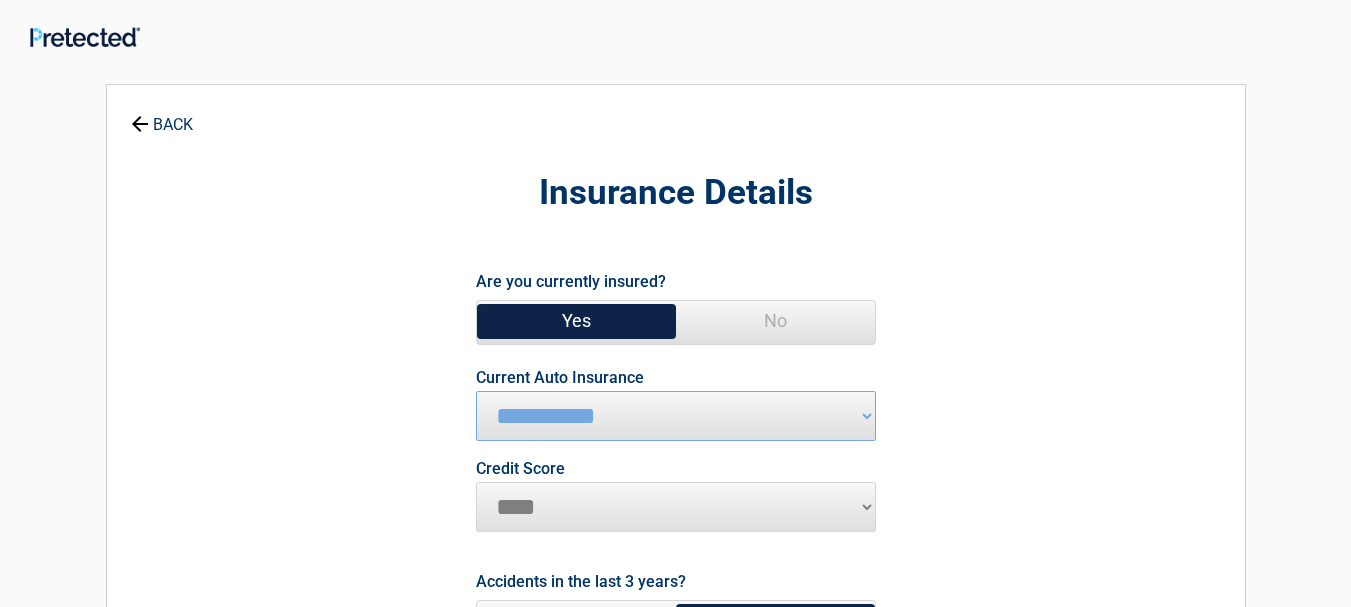 click on "*********
****
*******
****" at bounding box center (676, 507) 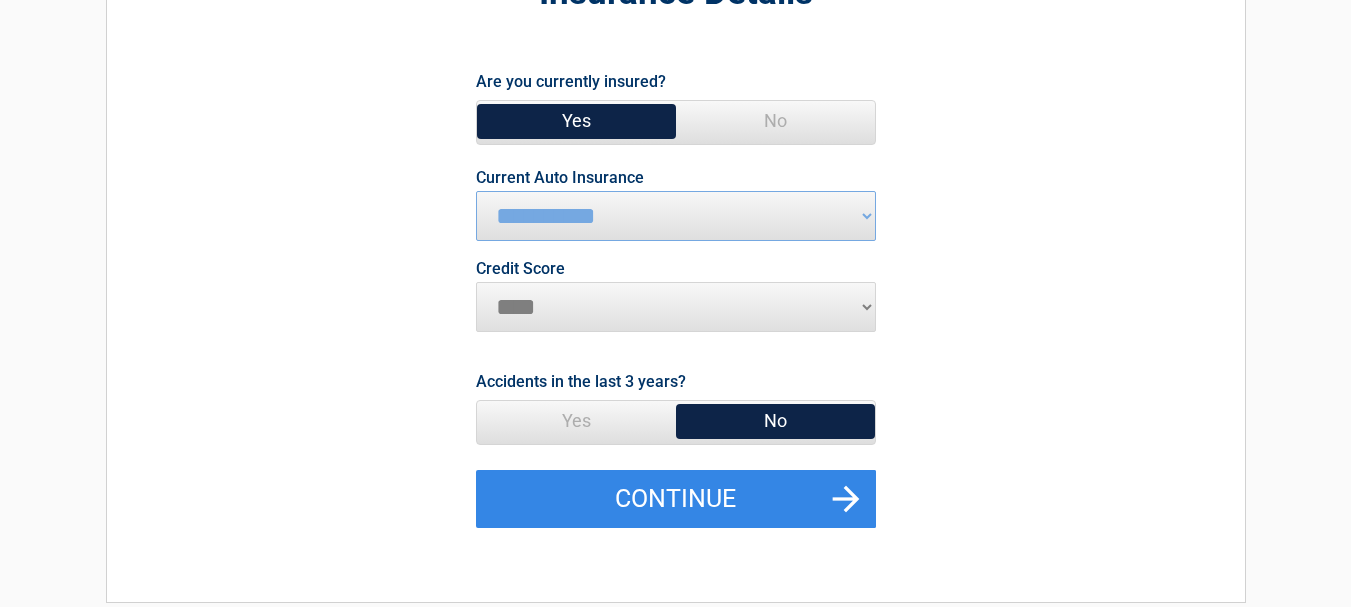 scroll, scrollTop: 320, scrollLeft: 0, axis: vertical 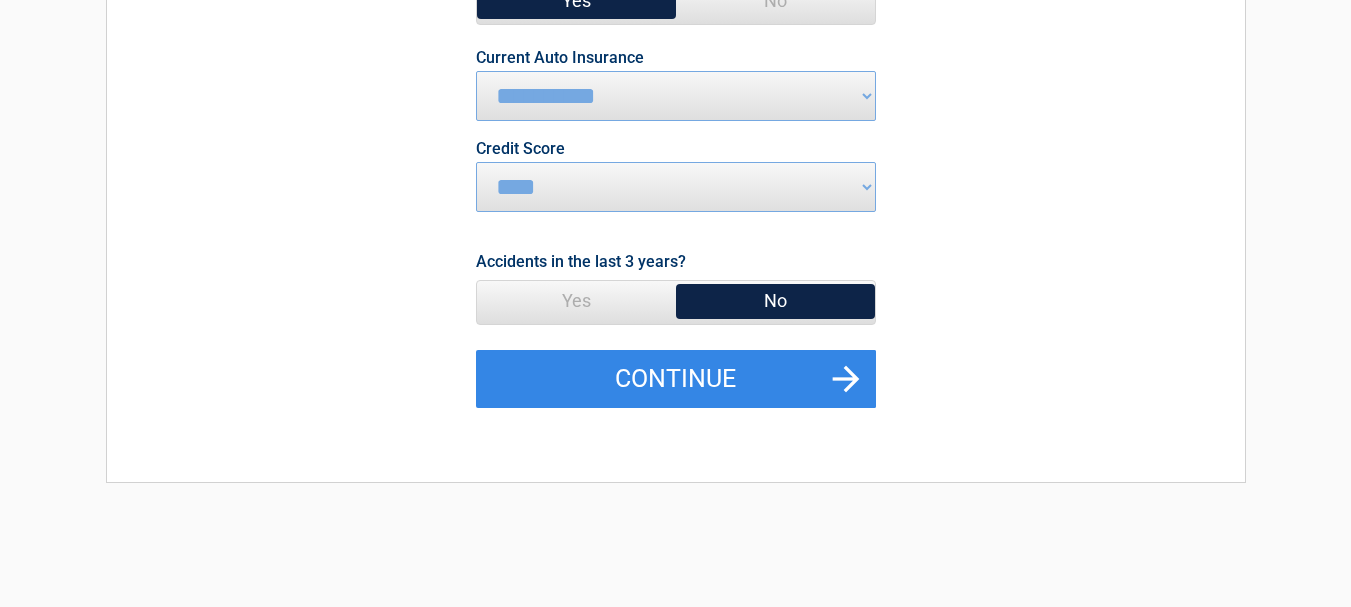 click on "No" at bounding box center (775, 301) 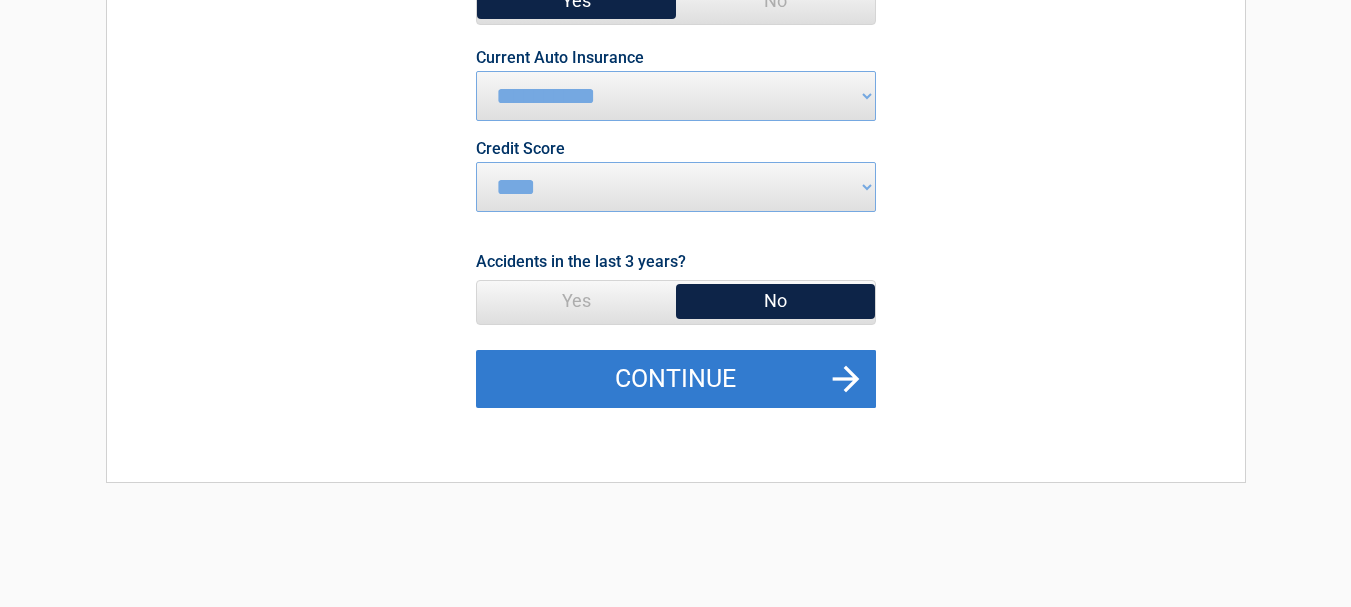 click on "Continue" at bounding box center (676, 379) 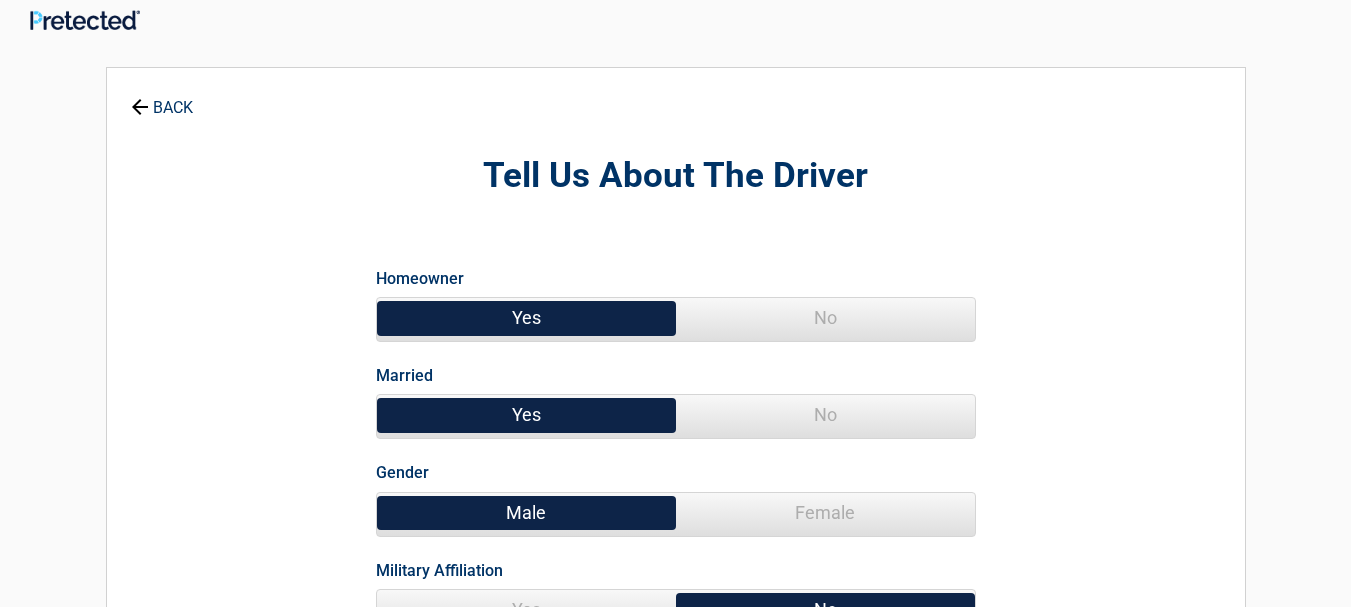 scroll, scrollTop: 0, scrollLeft: 0, axis: both 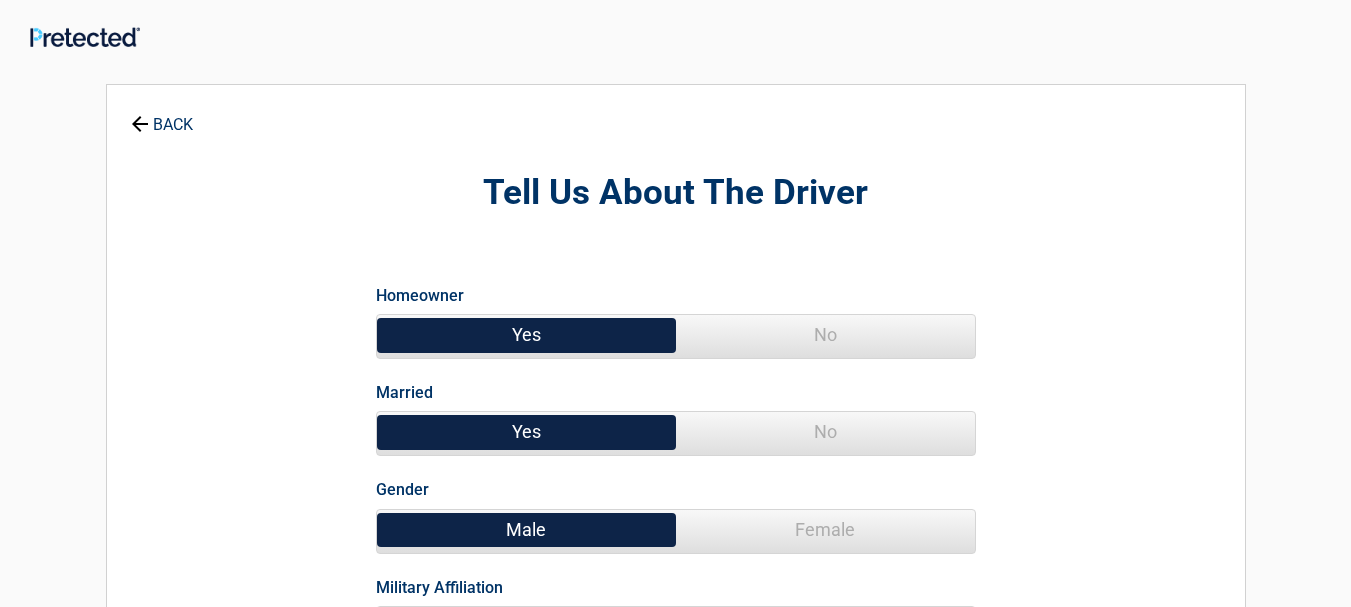 click on "No" at bounding box center [825, 432] 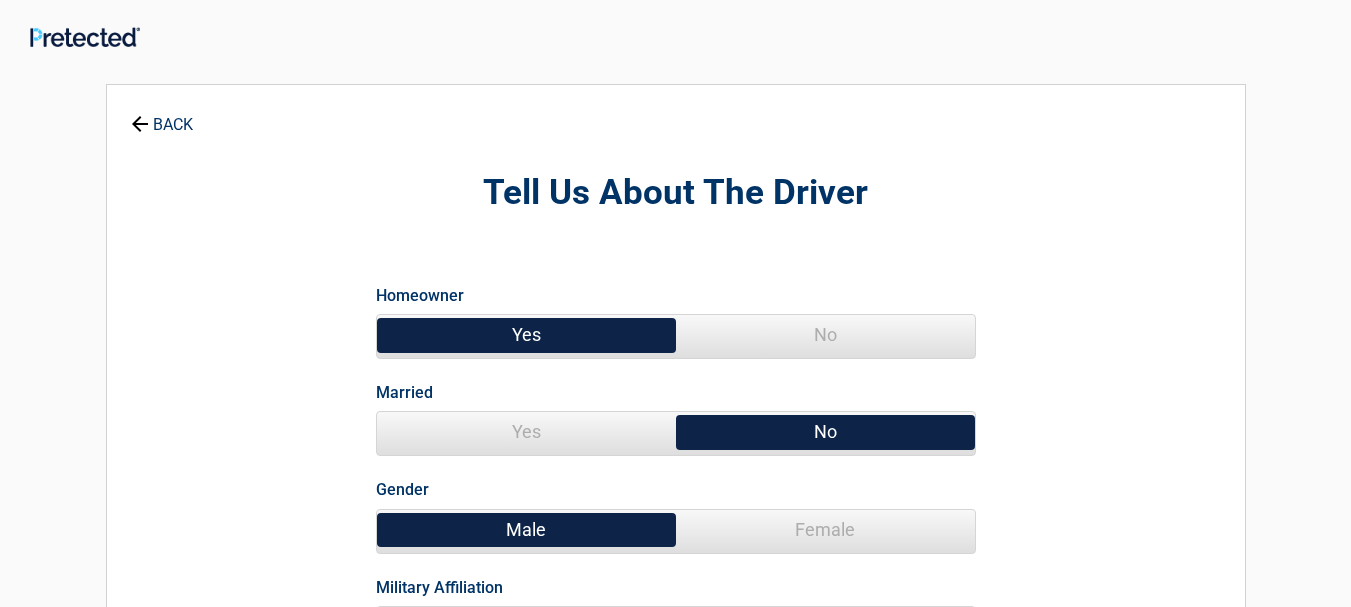 click on "Female" at bounding box center [825, 530] 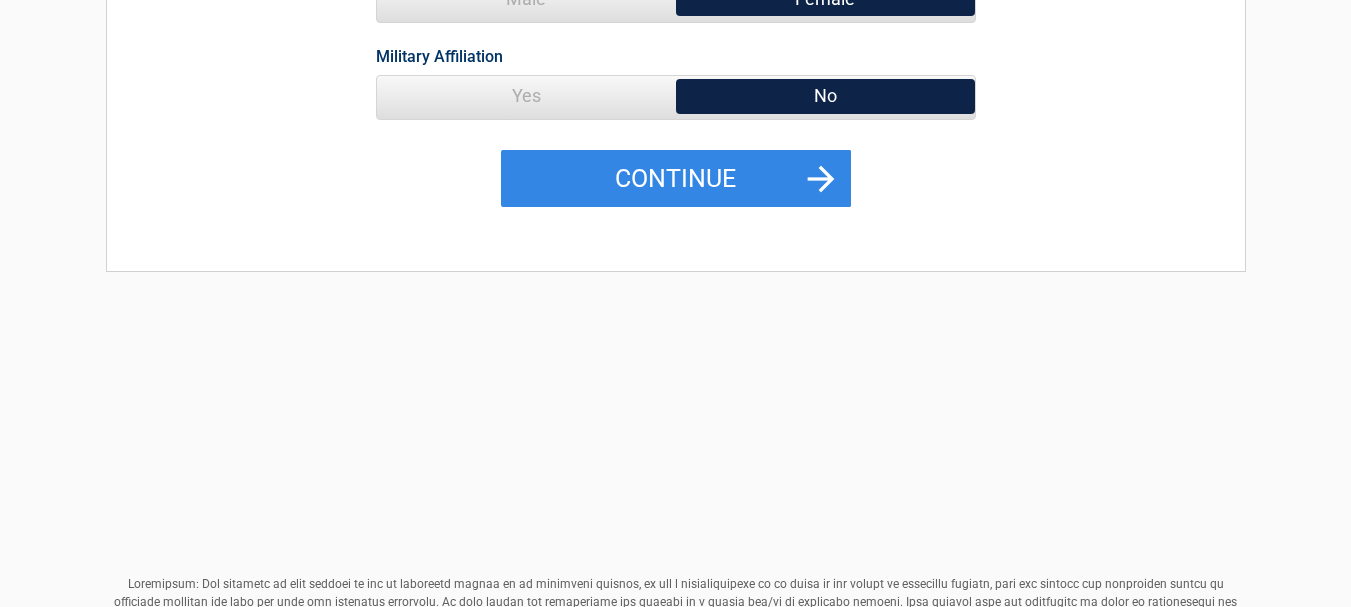 scroll, scrollTop: 826, scrollLeft: 0, axis: vertical 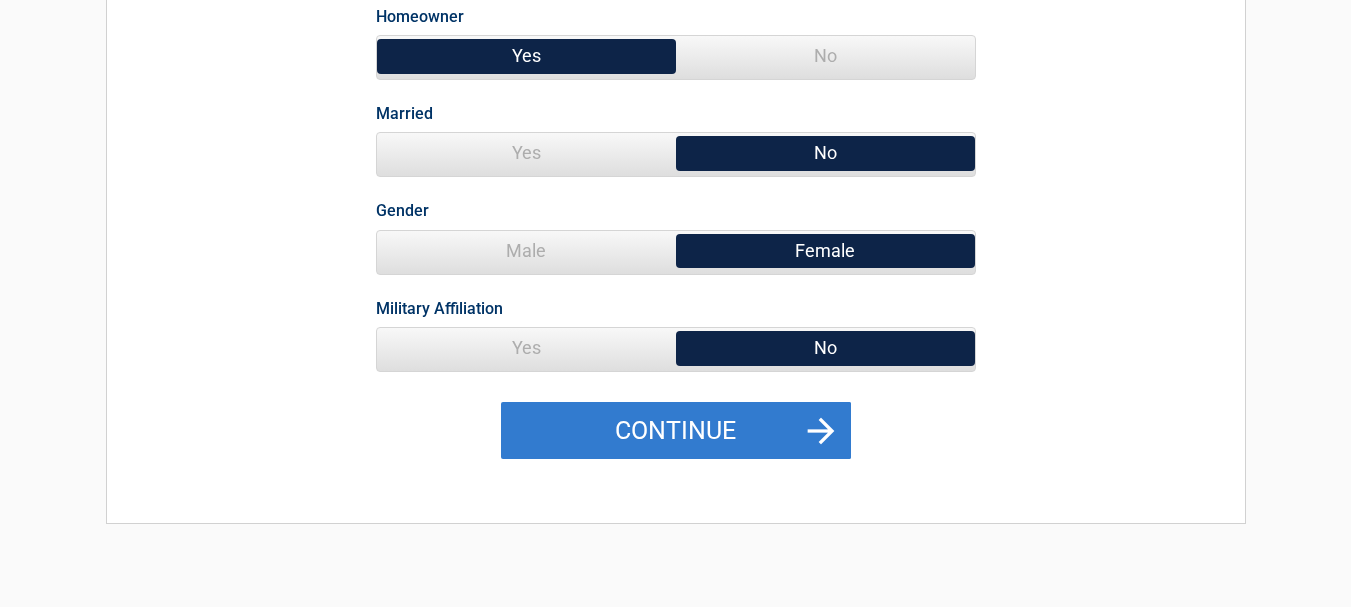 click on "Continue" at bounding box center (676, 431) 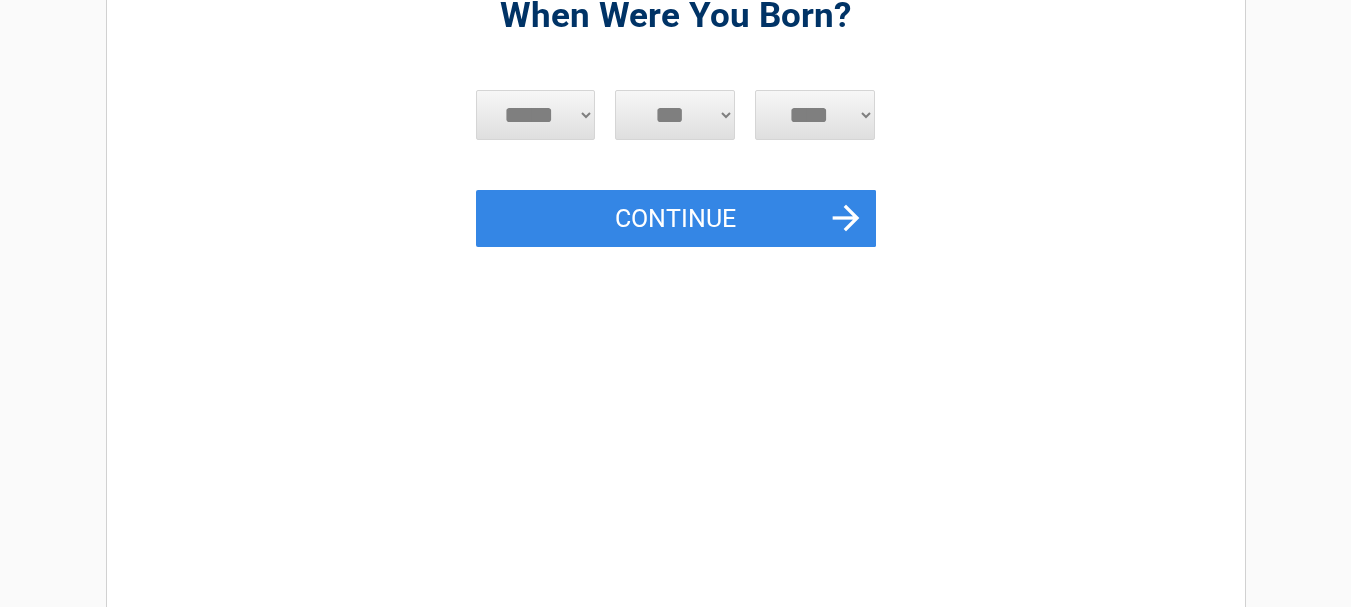 scroll, scrollTop: 0, scrollLeft: 0, axis: both 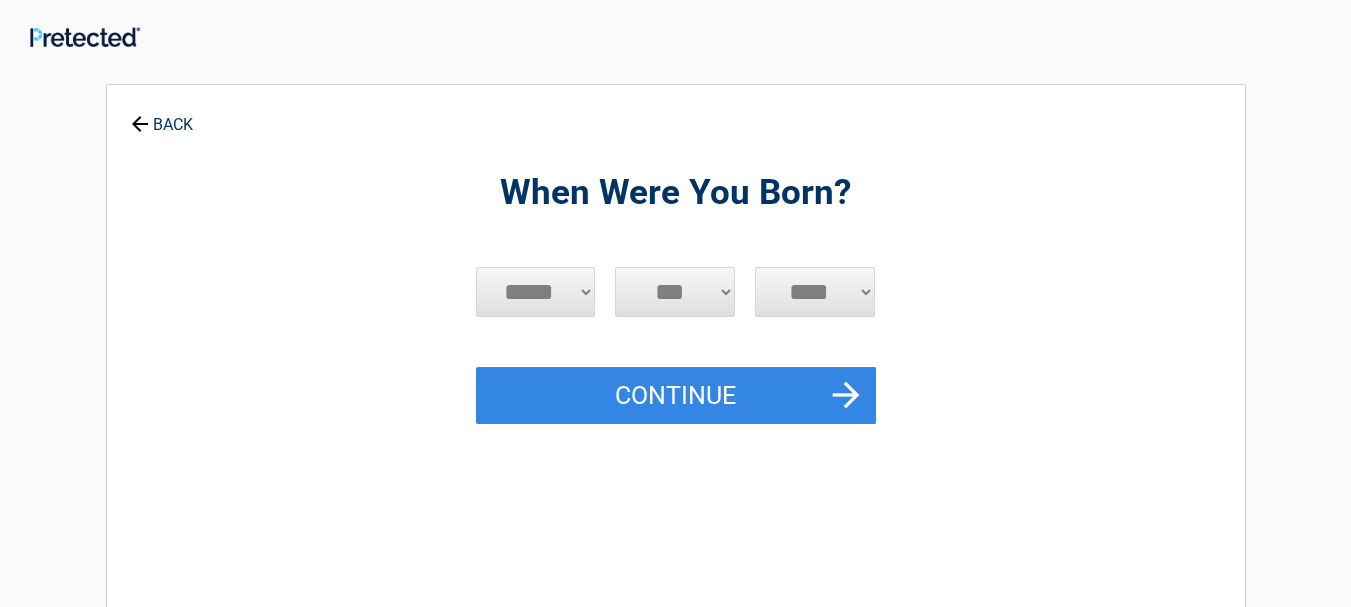 click on "*****
***
***
***
***
***
***
***
***
***
***
***
***" at bounding box center [536, 292] 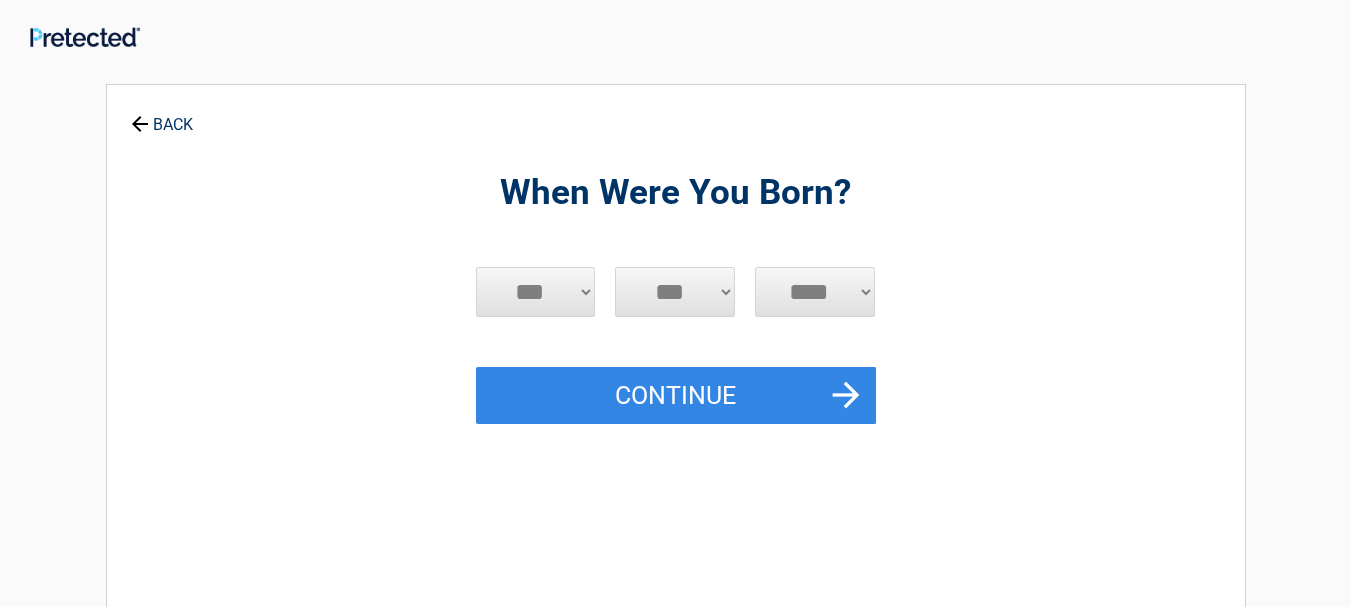 click on "*****
***
***
***
***
***
***
***
***
***
***
***
***" at bounding box center (536, 292) 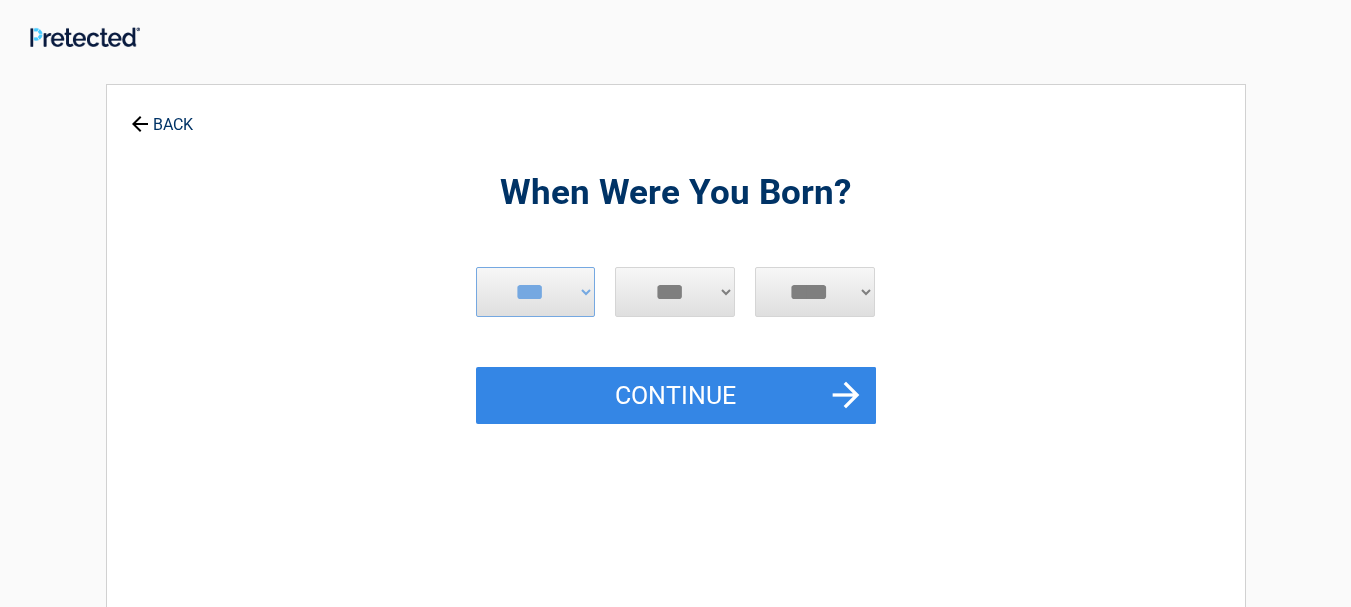 click on "*** * * * * * * * * * ** ** ** ** ** ** ** ** ** ** ** ** ** ** ** ** ** ** ** **" at bounding box center [675, 292] 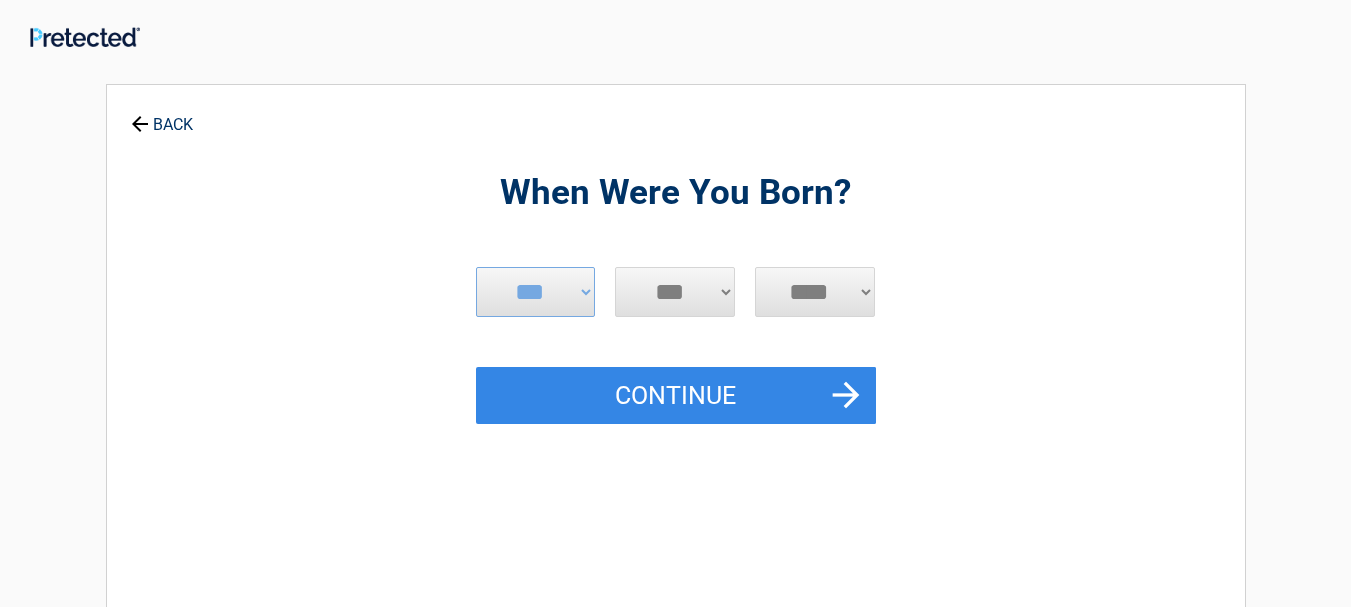 select on "**" 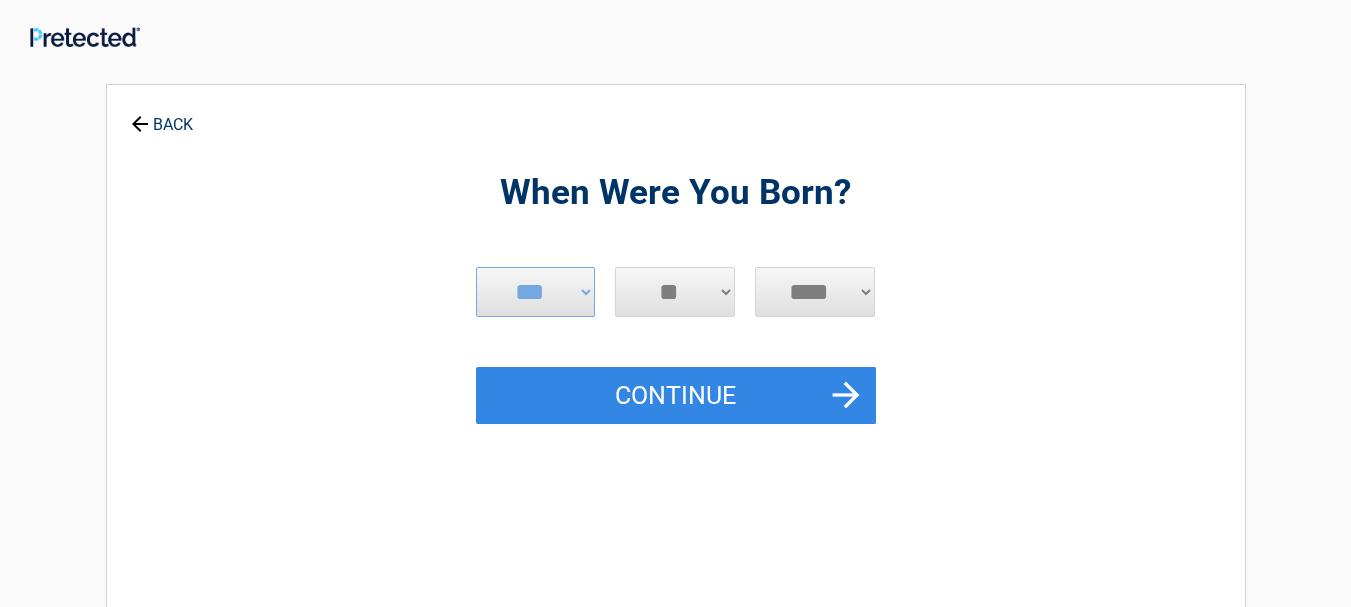 click on "*** * * * * * * * * * ** ** ** ** ** ** ** ** ** ** ** ** ** ** ** ** ** ** ** **" at bounding box center (675, 292) 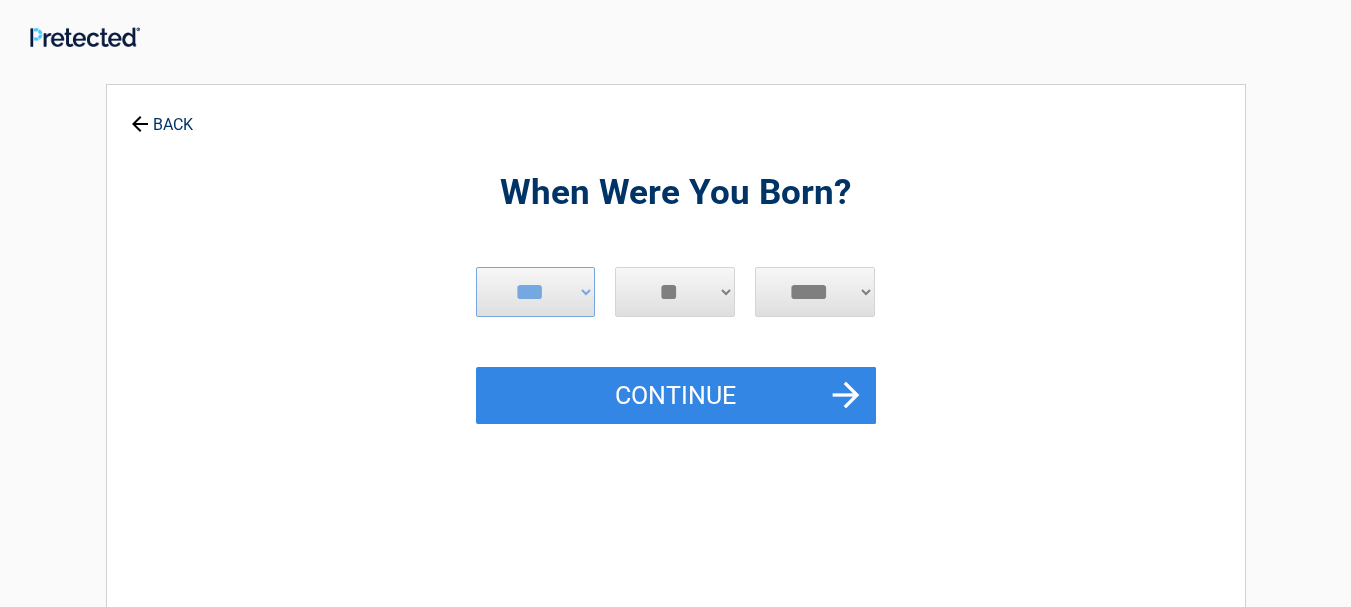 click on "****
****
****
****
****
****
****
****
****
****
****
****
****
****
****
****
****
****
****
****
****
****
****
****
****
****
****
****
****
****
****
****
****
****
****
****
****
****
****
****
****
****
****
****
****
****
****
****
****
****
****
****
****
****
****
****
****
****
****
****
****
****
****
****" at bounding box center (815, 292) 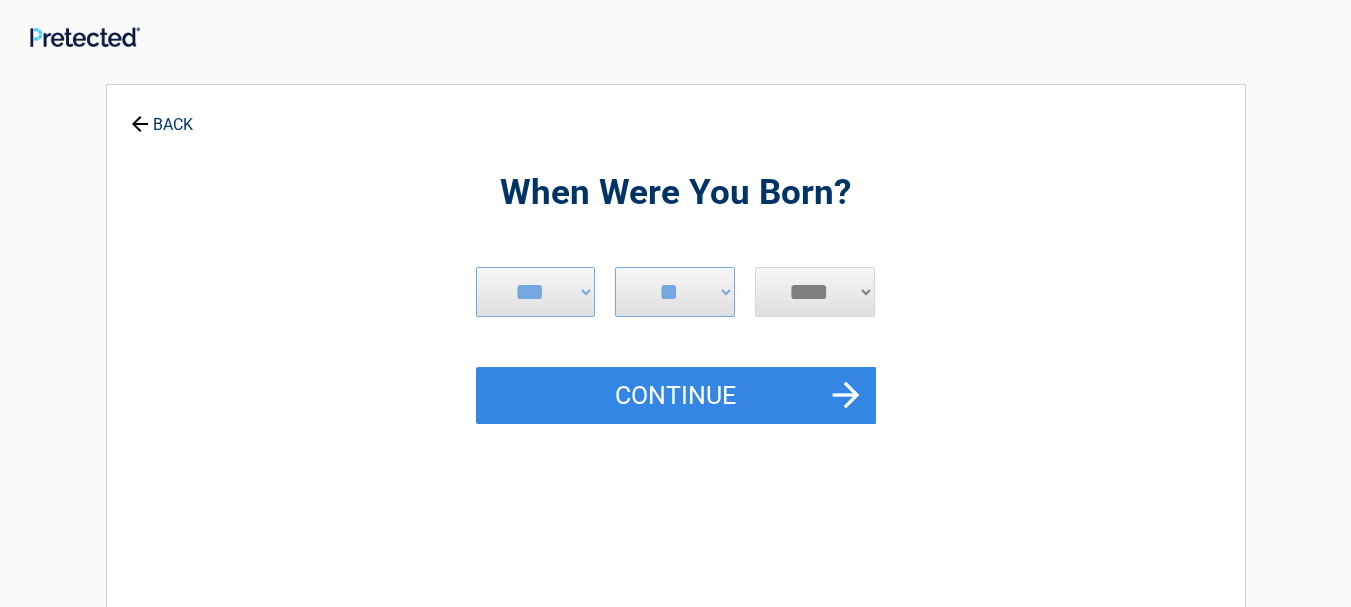 select on "****" 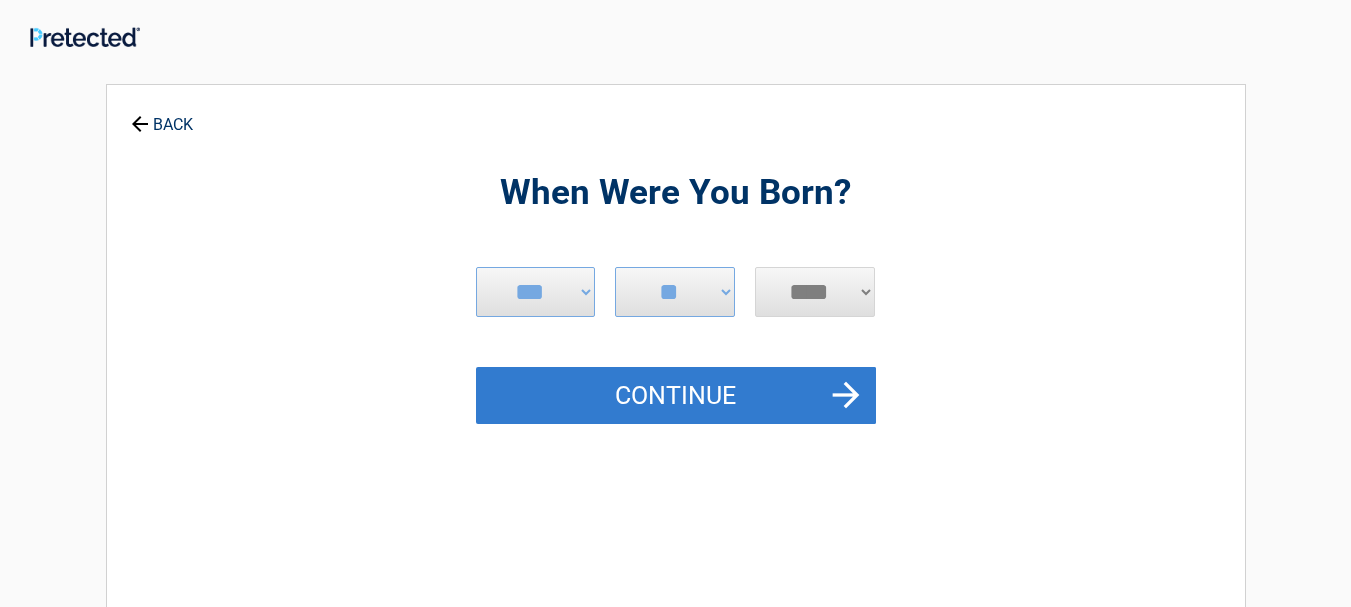 click on "Continue" at bounding box center [676, 396] 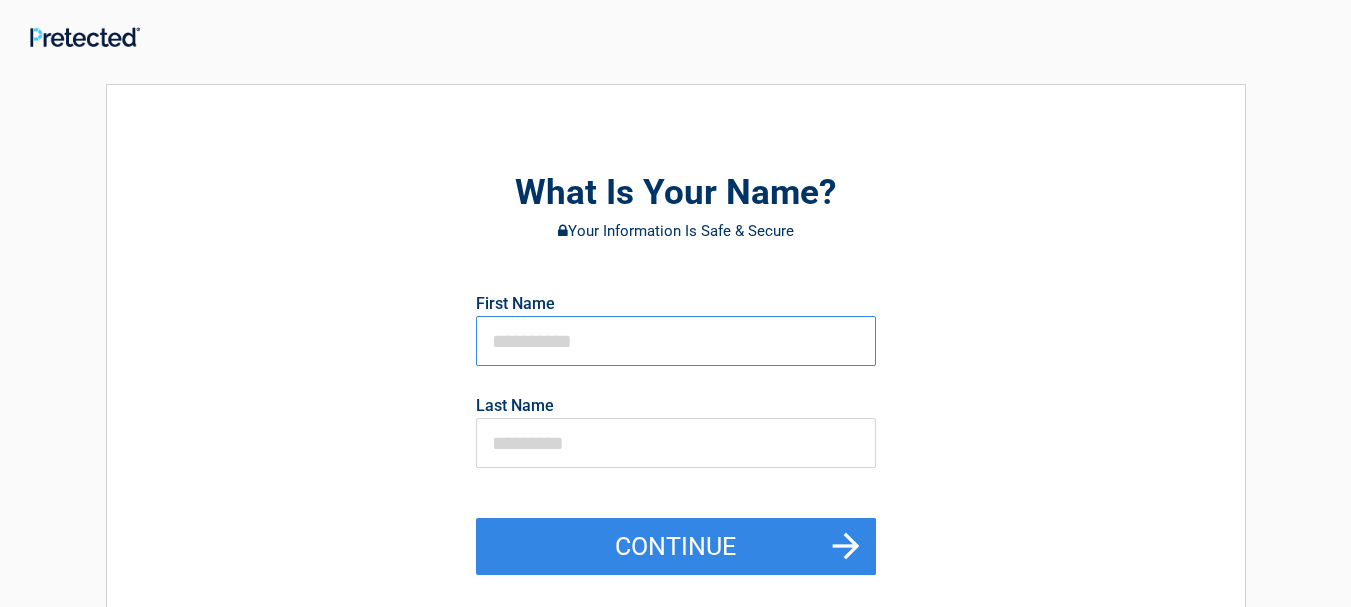 click at bounding box center [676, 341] 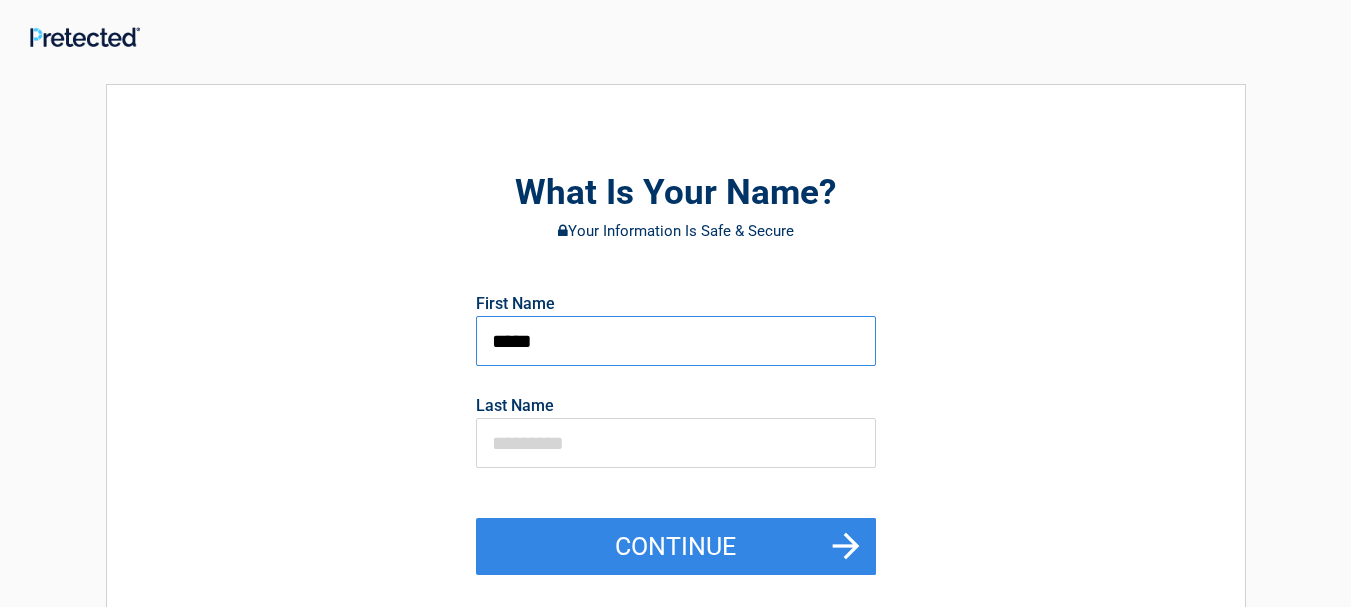 type on "*****" 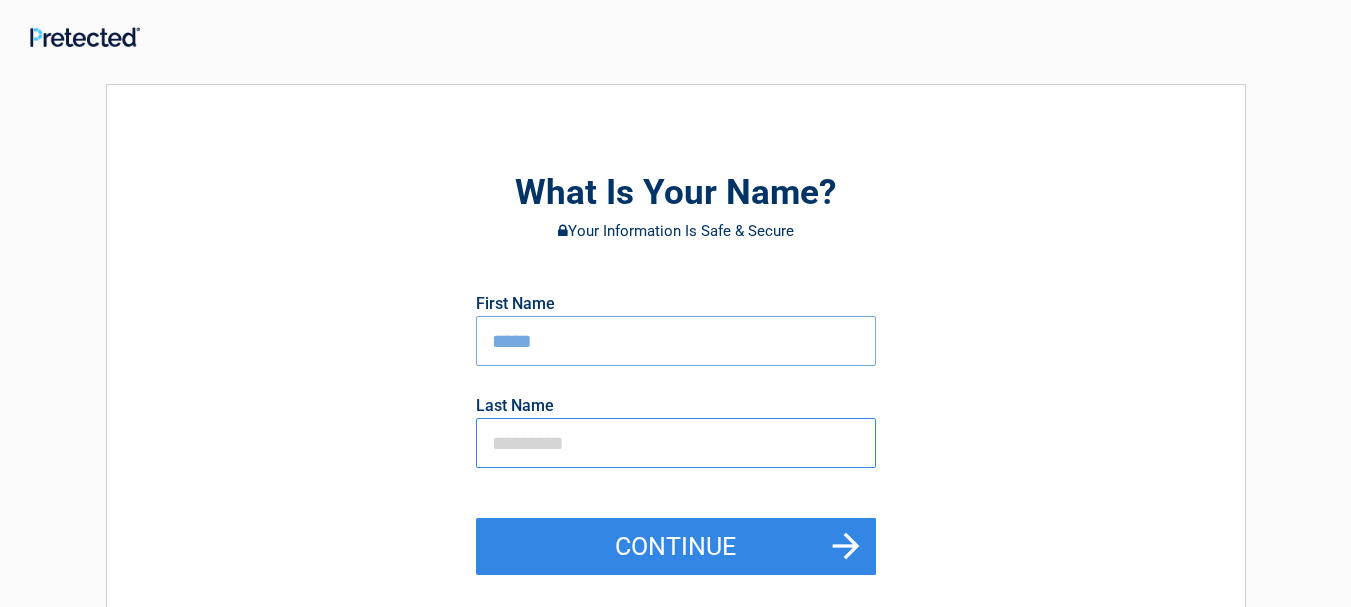 click at bounding box center [676, 443] 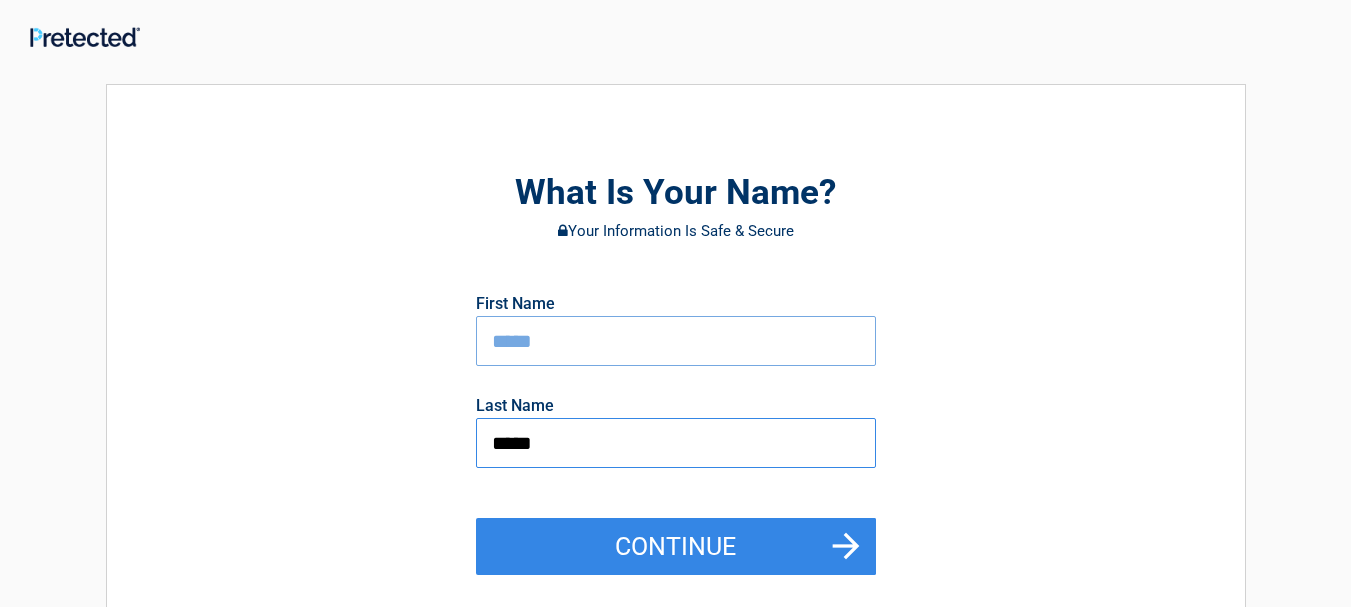 type on "*****" 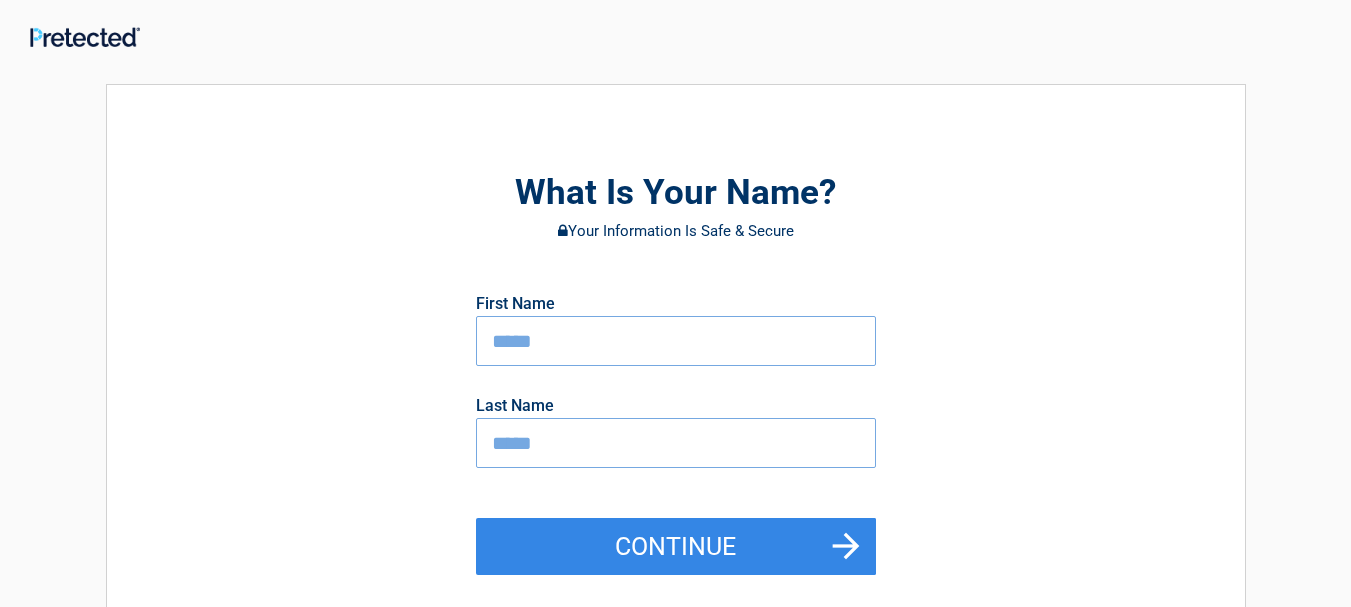 click on "Your Information Is Safe & Secure" at bounding box center [676, 231] 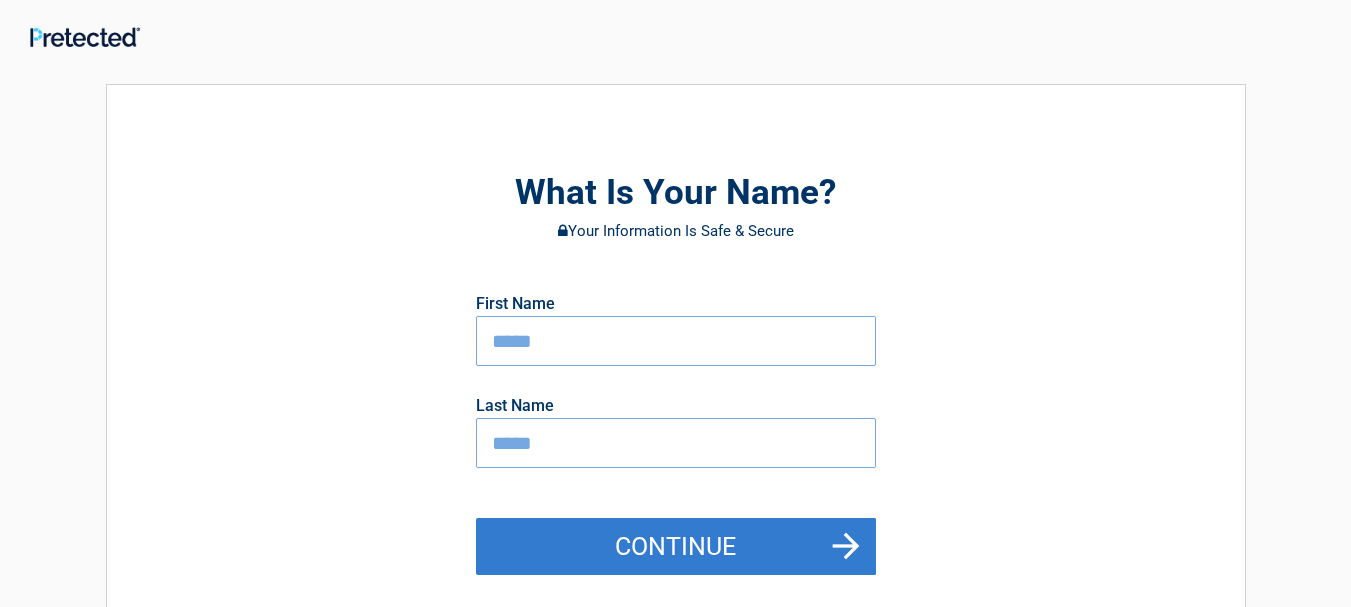 click on "Continue" at bounding box center (676, 547) 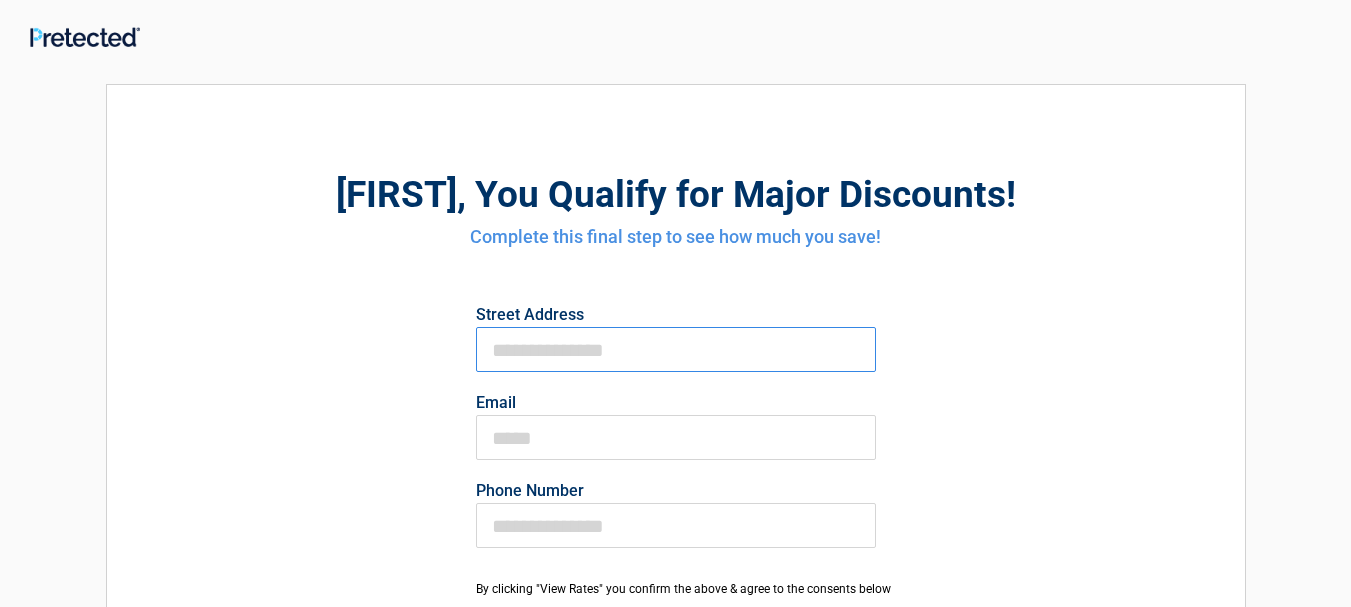 click on "First Name" at bounding box center [676, 349] 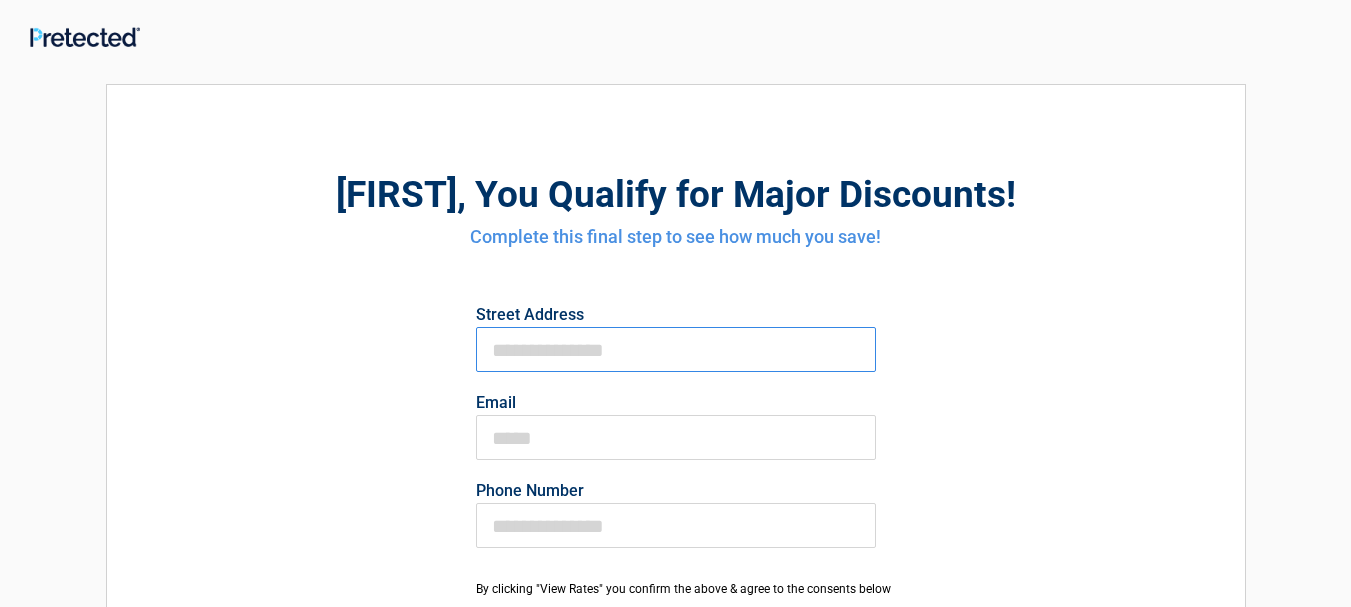 type on "**********" 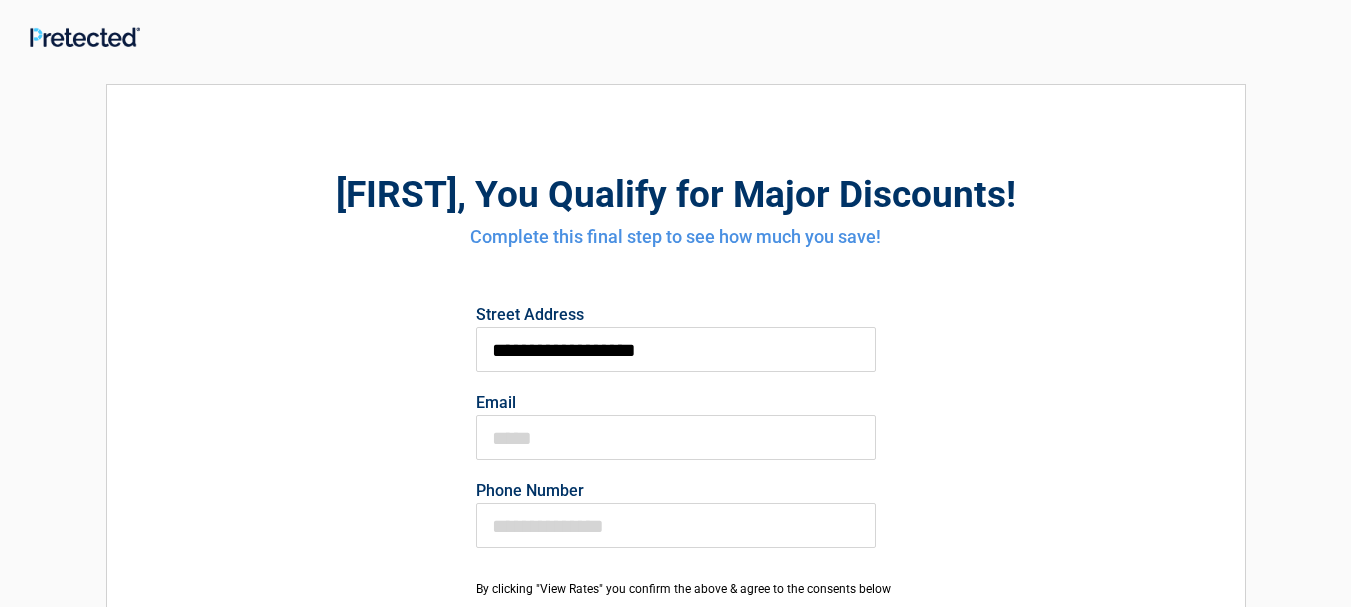 type on "**********" 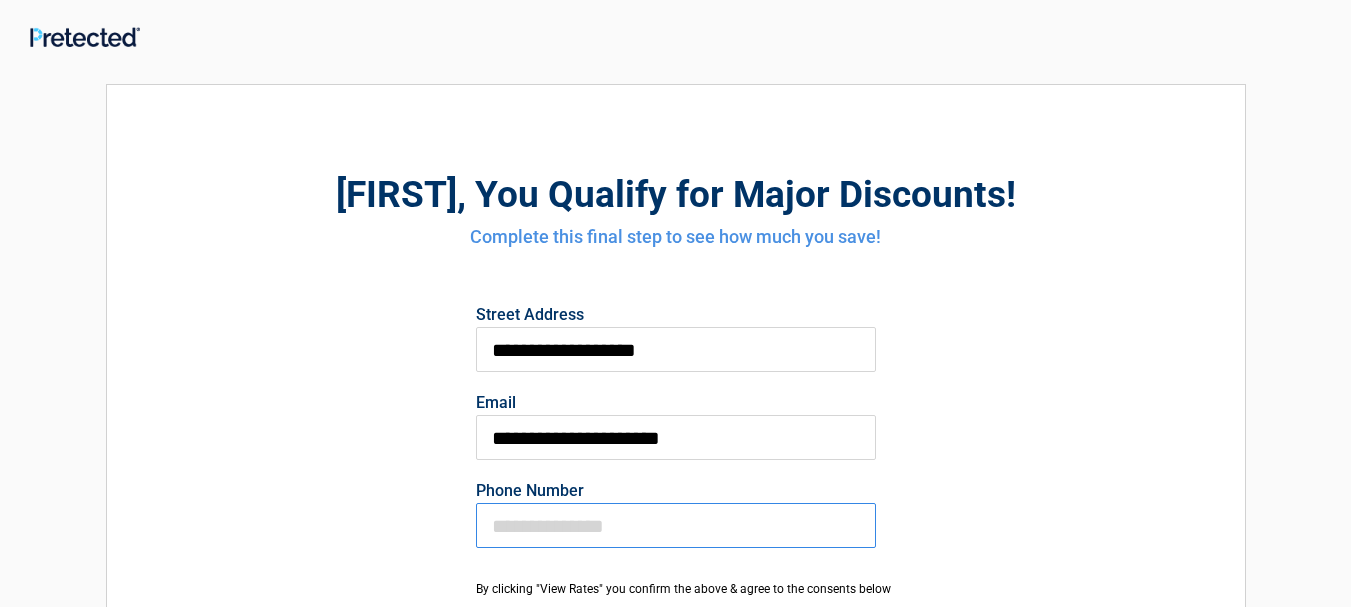 type on "**********" 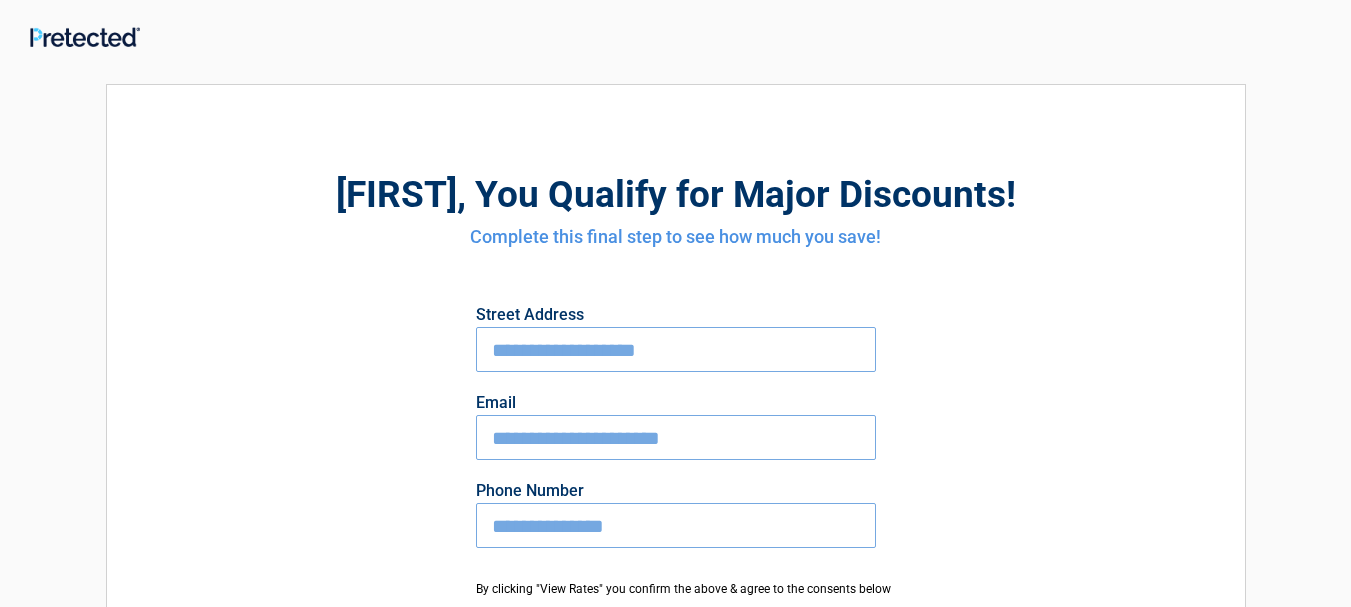 click on "**********" at bounding box center (676, 525) 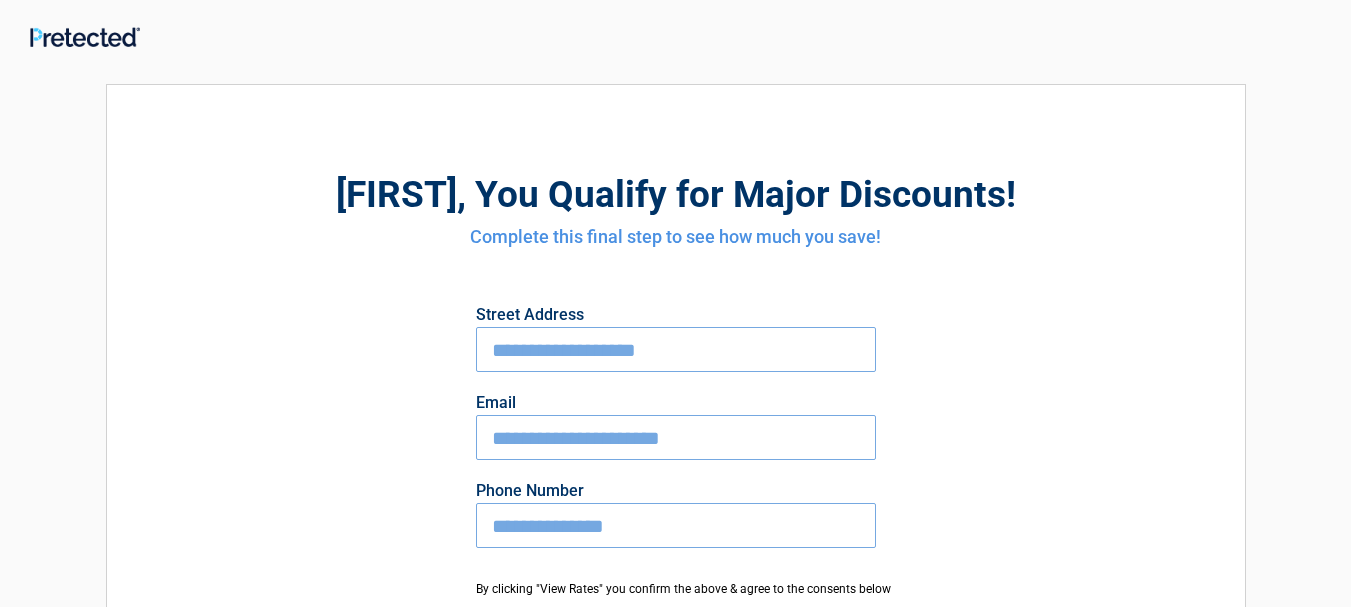 type 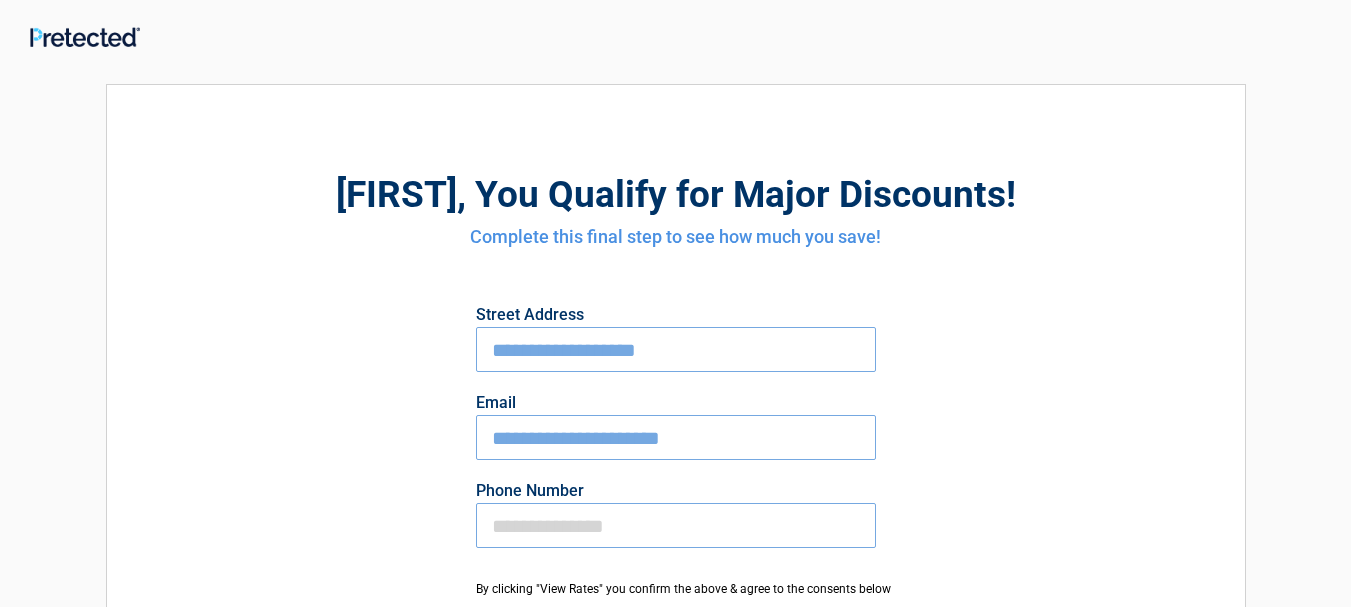 type 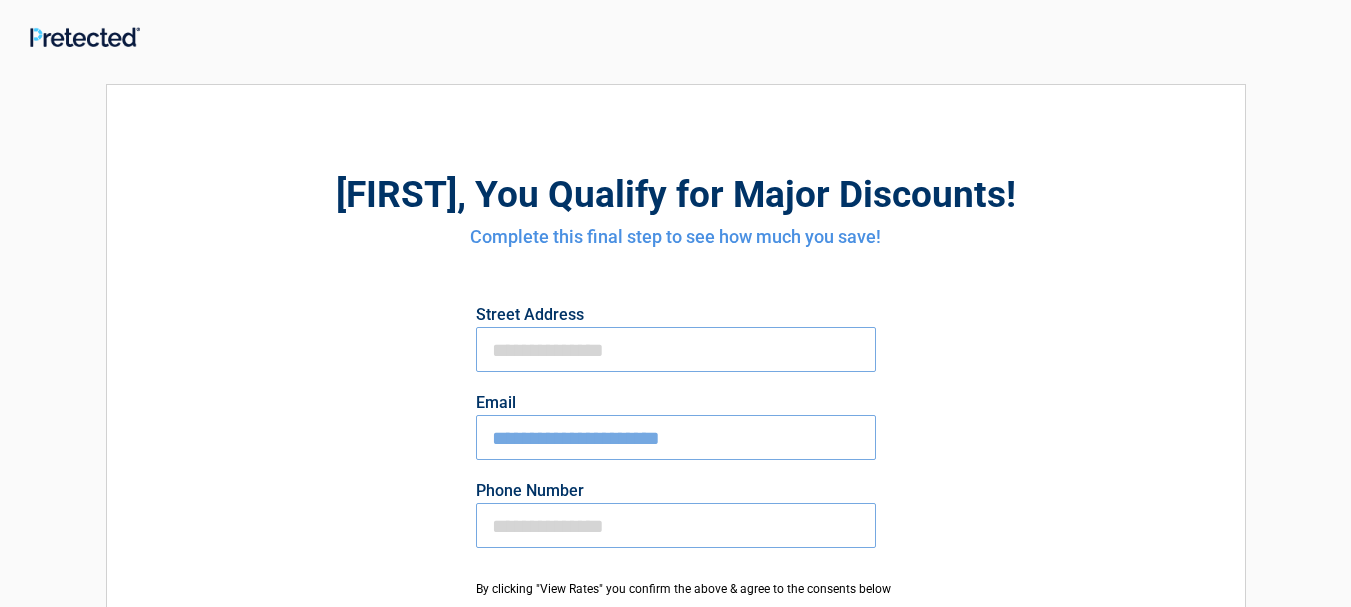 type 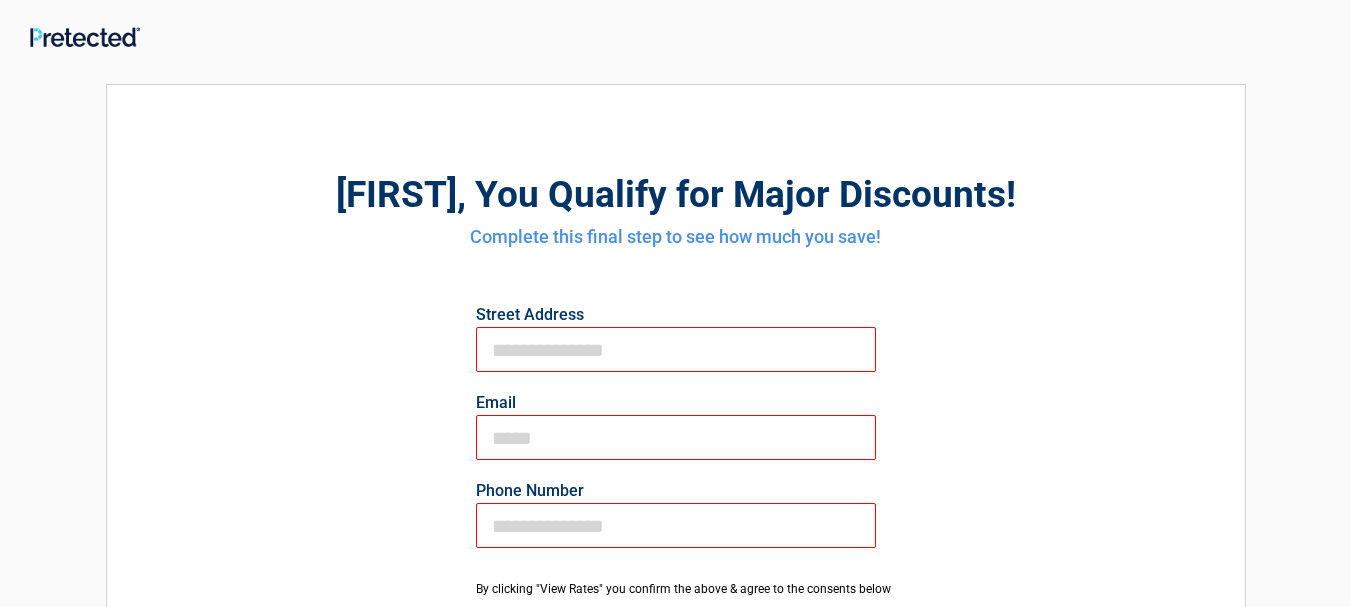 click on "[FIRST] , You Qualify for Major Discounts!
Complete this final step to see how much you save!
[STREET]
[EMAIL]
[PHONE]
By clicking "View Rates" you confirm the above & agree to the consents below
View Rates
By clicking " View Rates ", you are providing your electronic signature and giving your express written e-sign consent to receive marketing and informational communications regarding insurance and related products via automatic telephone dialing system and artificial and pre-recorded calls, Text Messaging/SMS/MMS, and emails from this website and/or one or more of its  marketing partners (listed here) Privacy Policy  and  Terms & Conditions , including the mandatory arbitration provision and class action waiver contained therein." at bounding box center [676, 478] 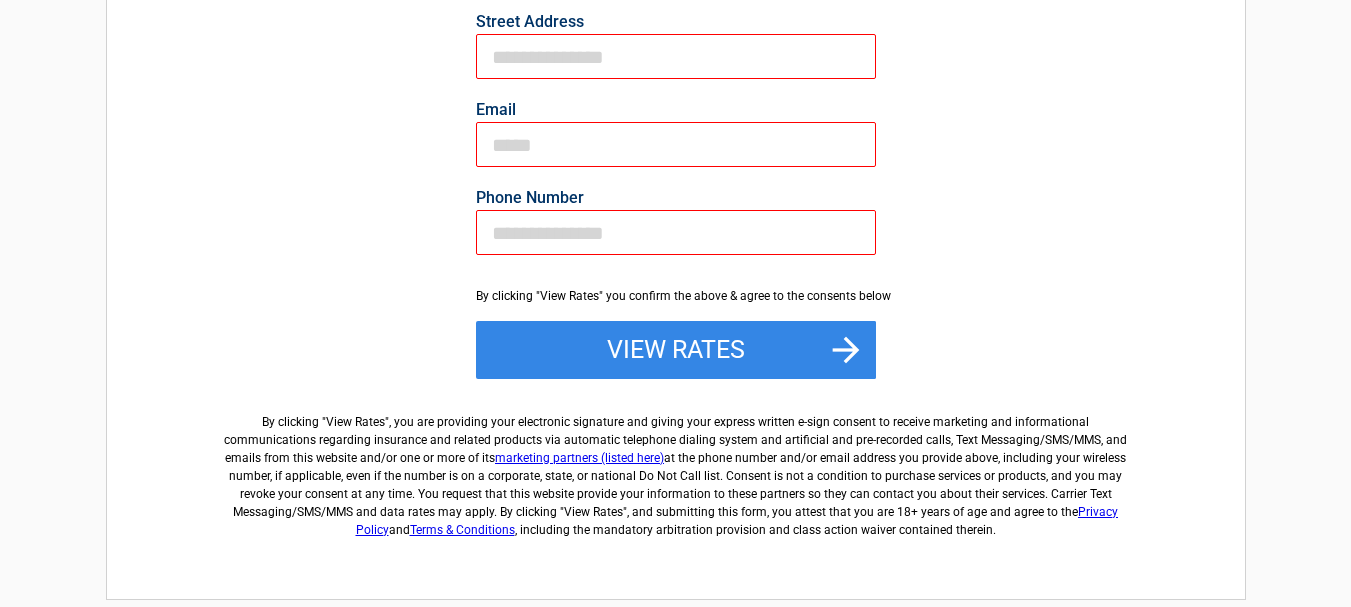 scroll, scrollTop: 333, scrollLeft: 0, axis: vertical 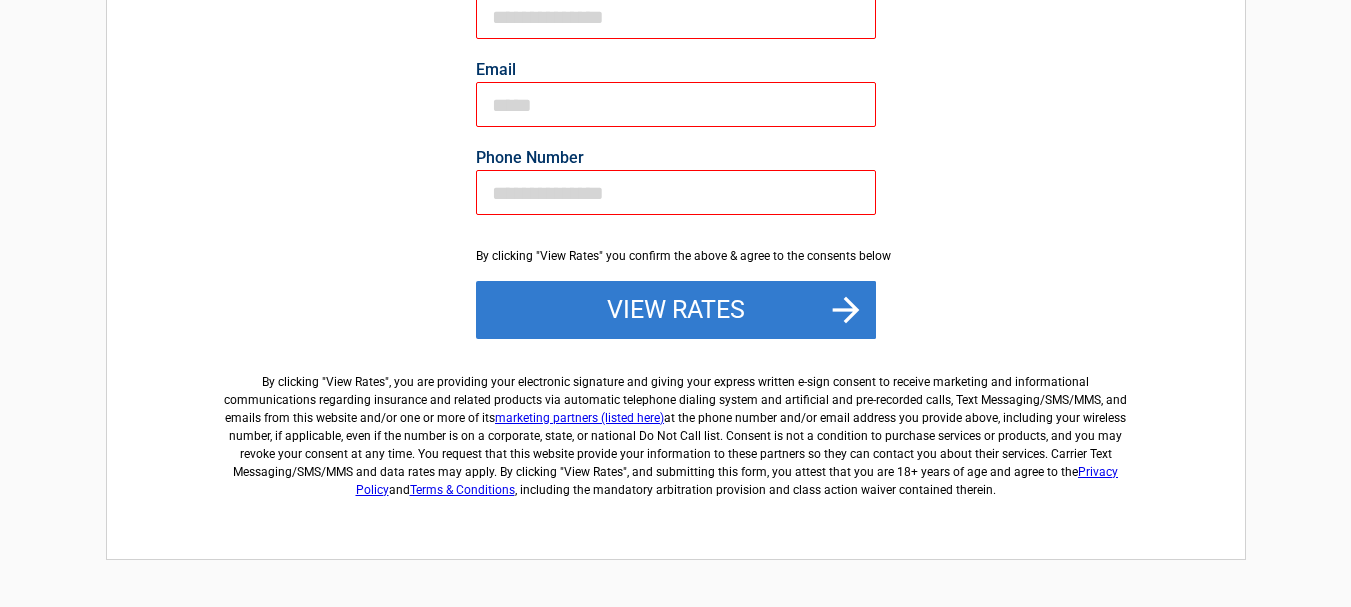 click on "View Rates" at bounding box center (676, 310) 